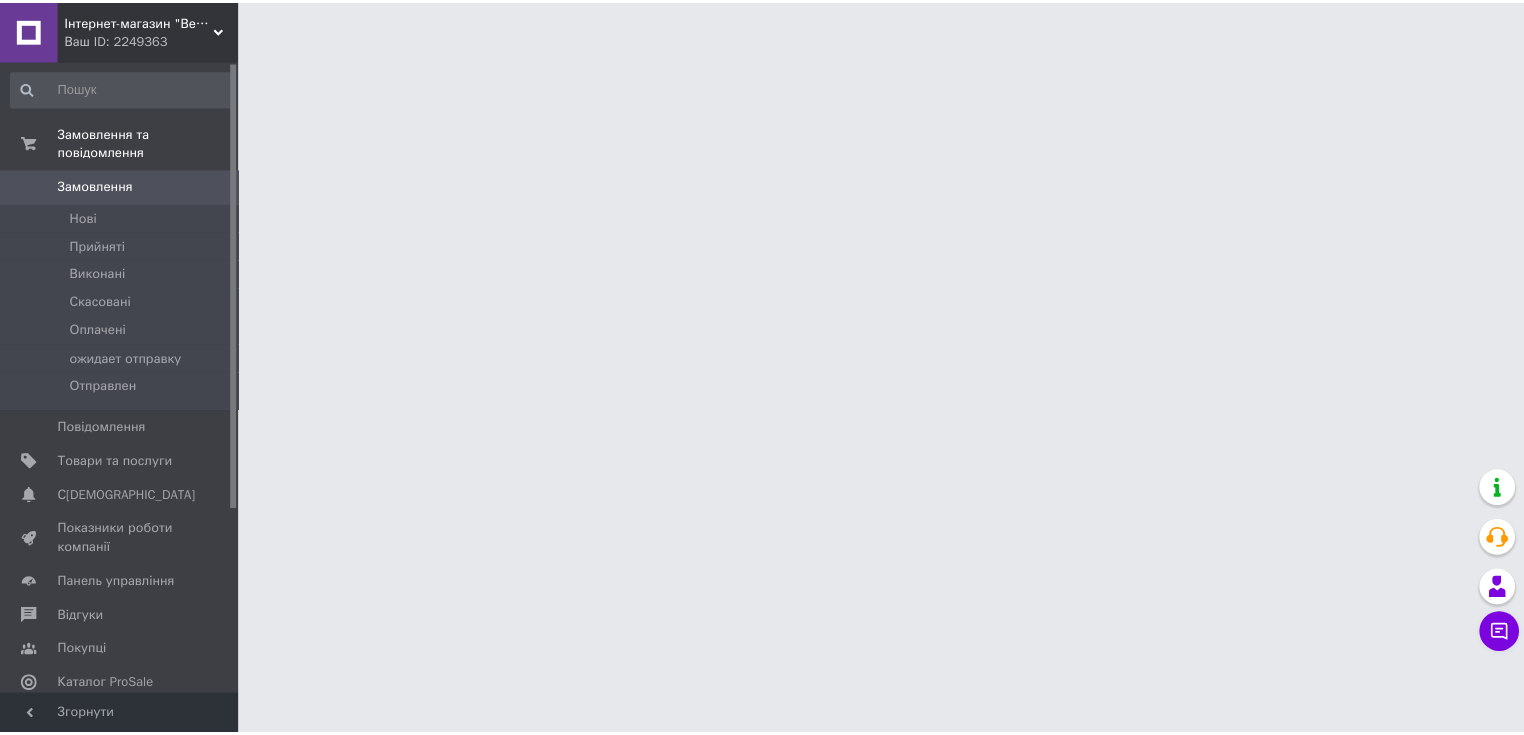 scroll, scrollTop: 0, scrollLeft: 0, axis: both 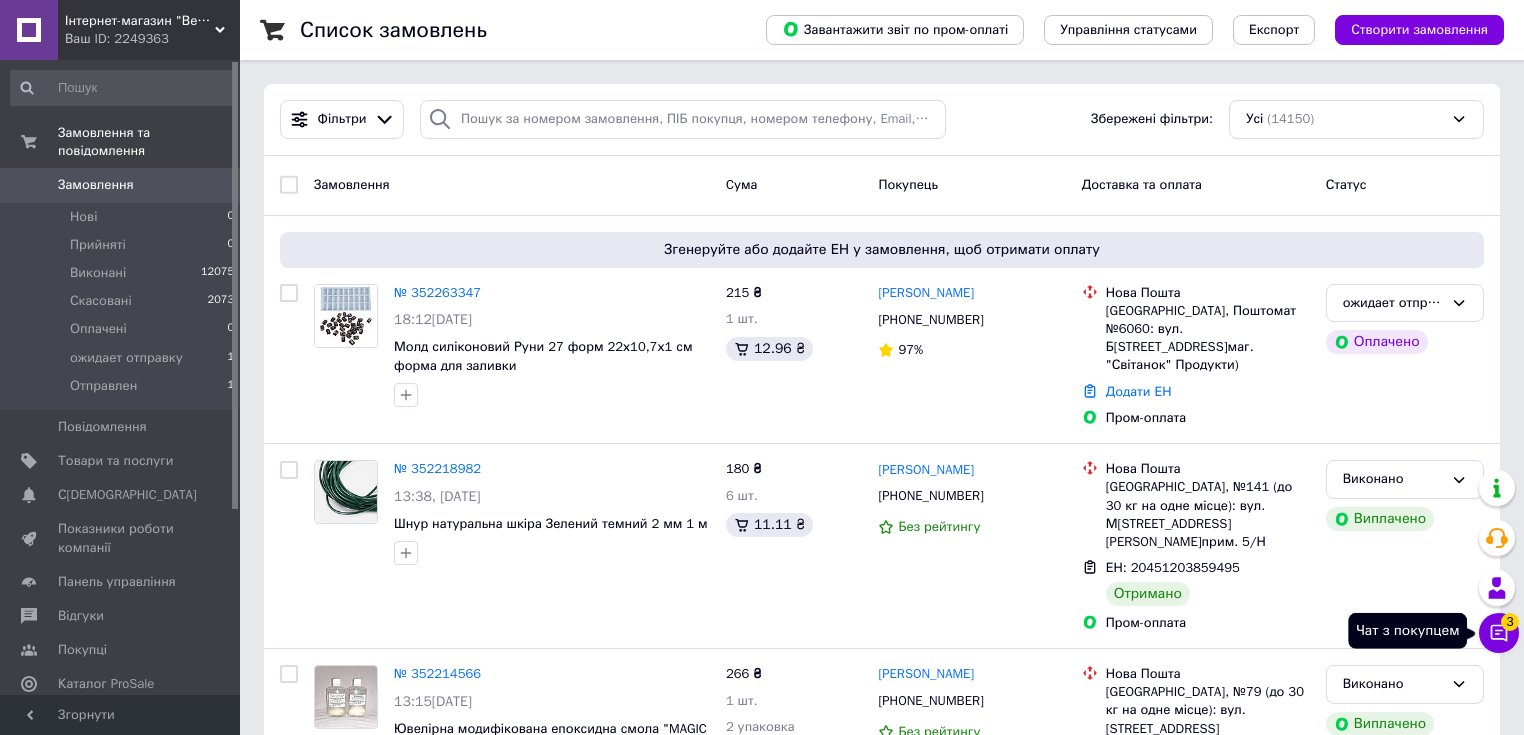 click 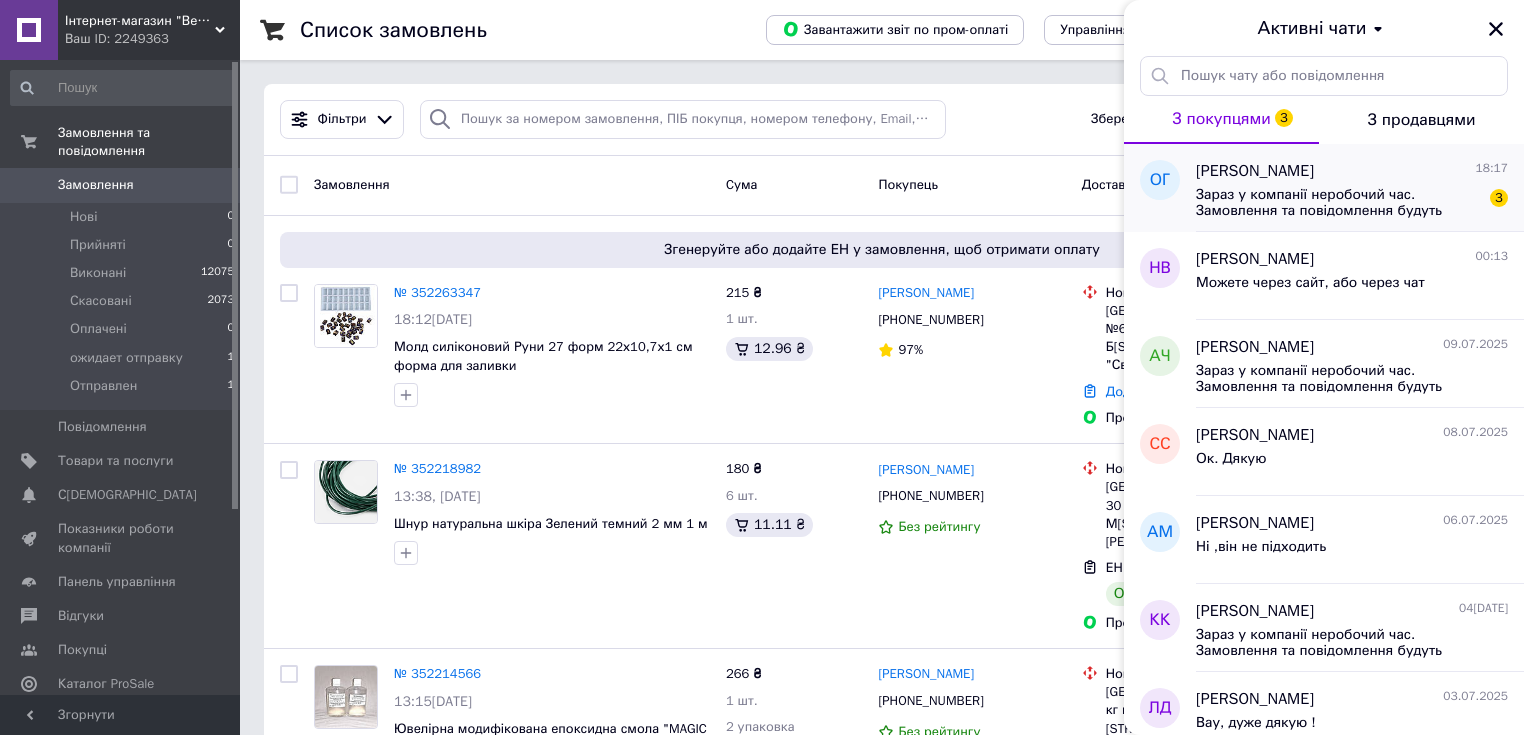 click on "[PERSON_NAME]" at bounding box center (1255, 171) 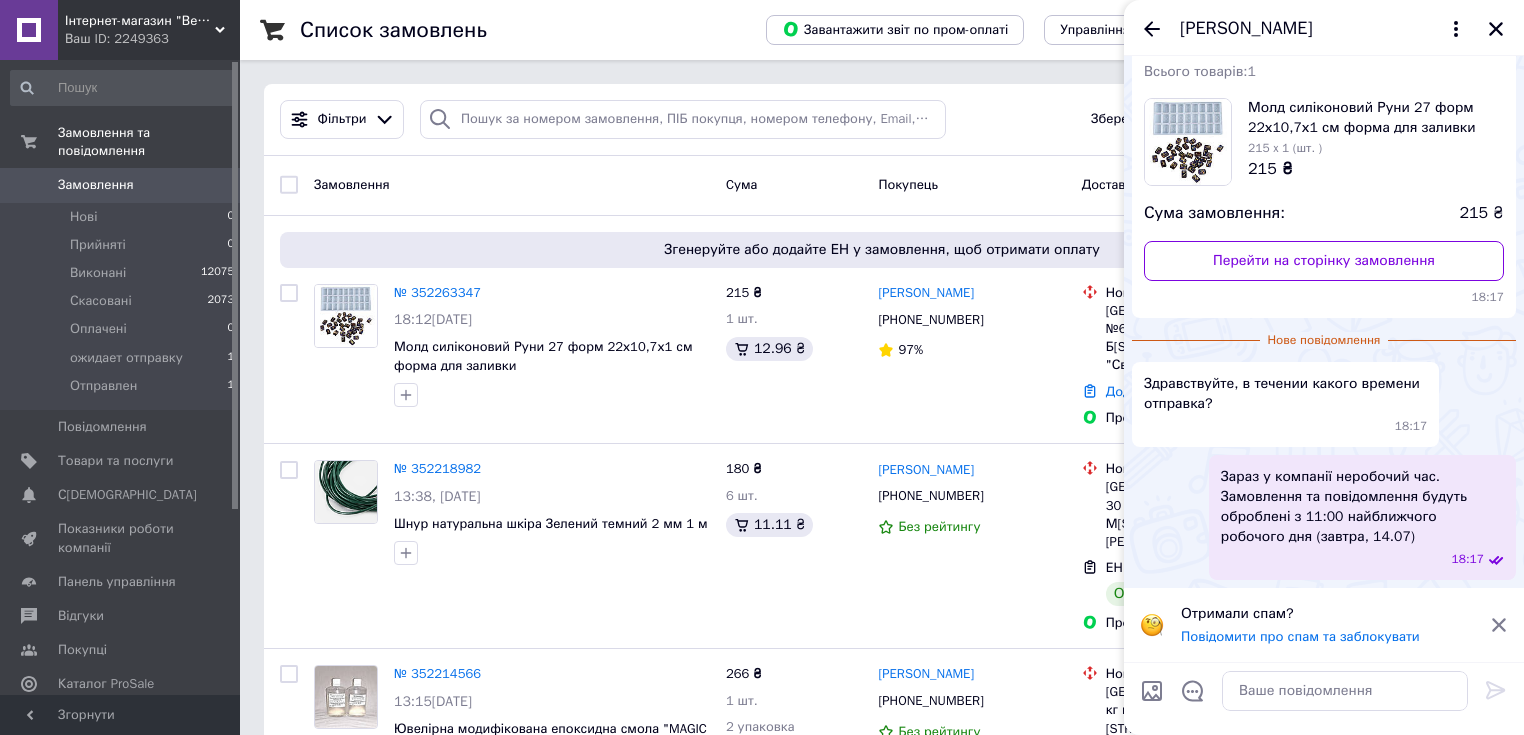 scroll, scrollTop: 232, scrollLeft: 0, axis: vertical 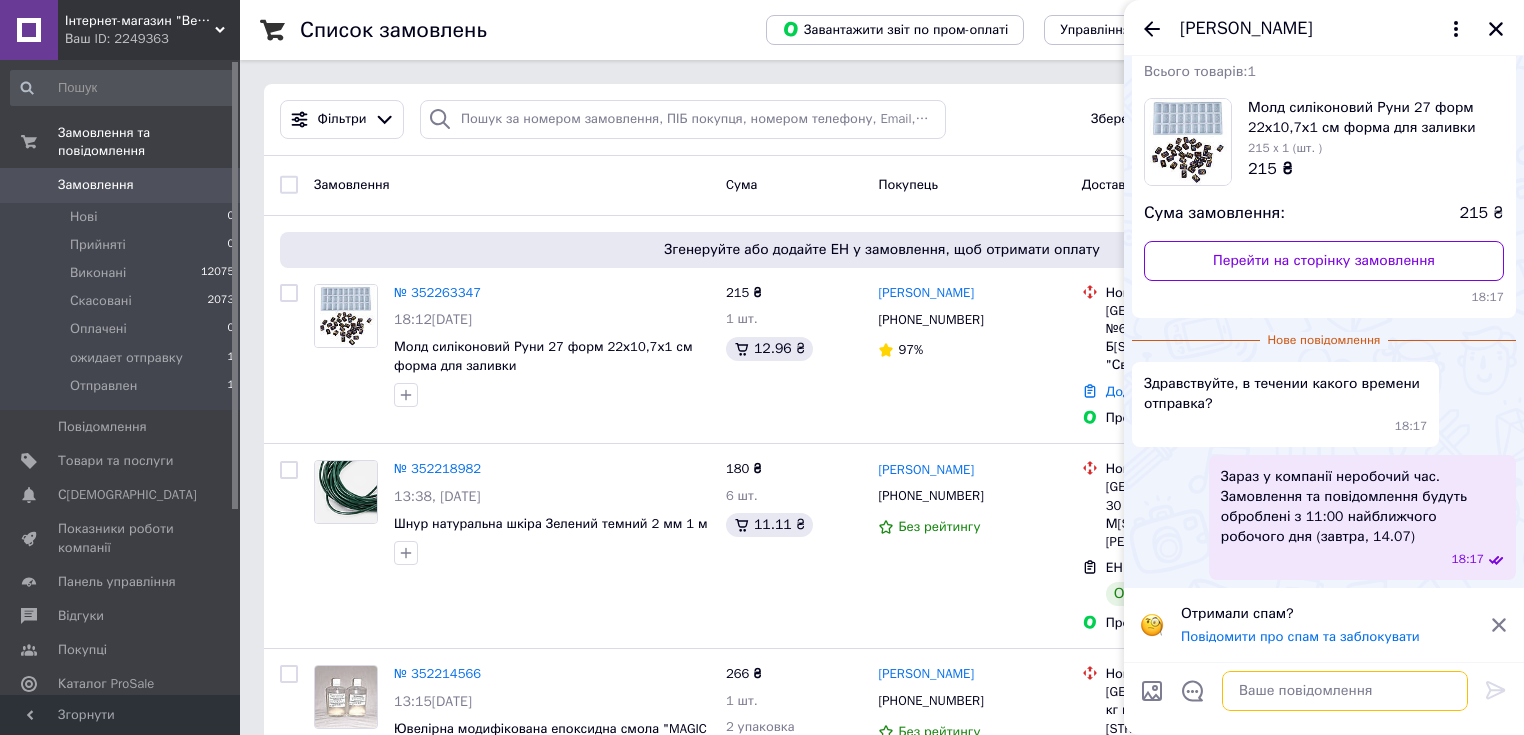 click at bounding box center (1345, 691) 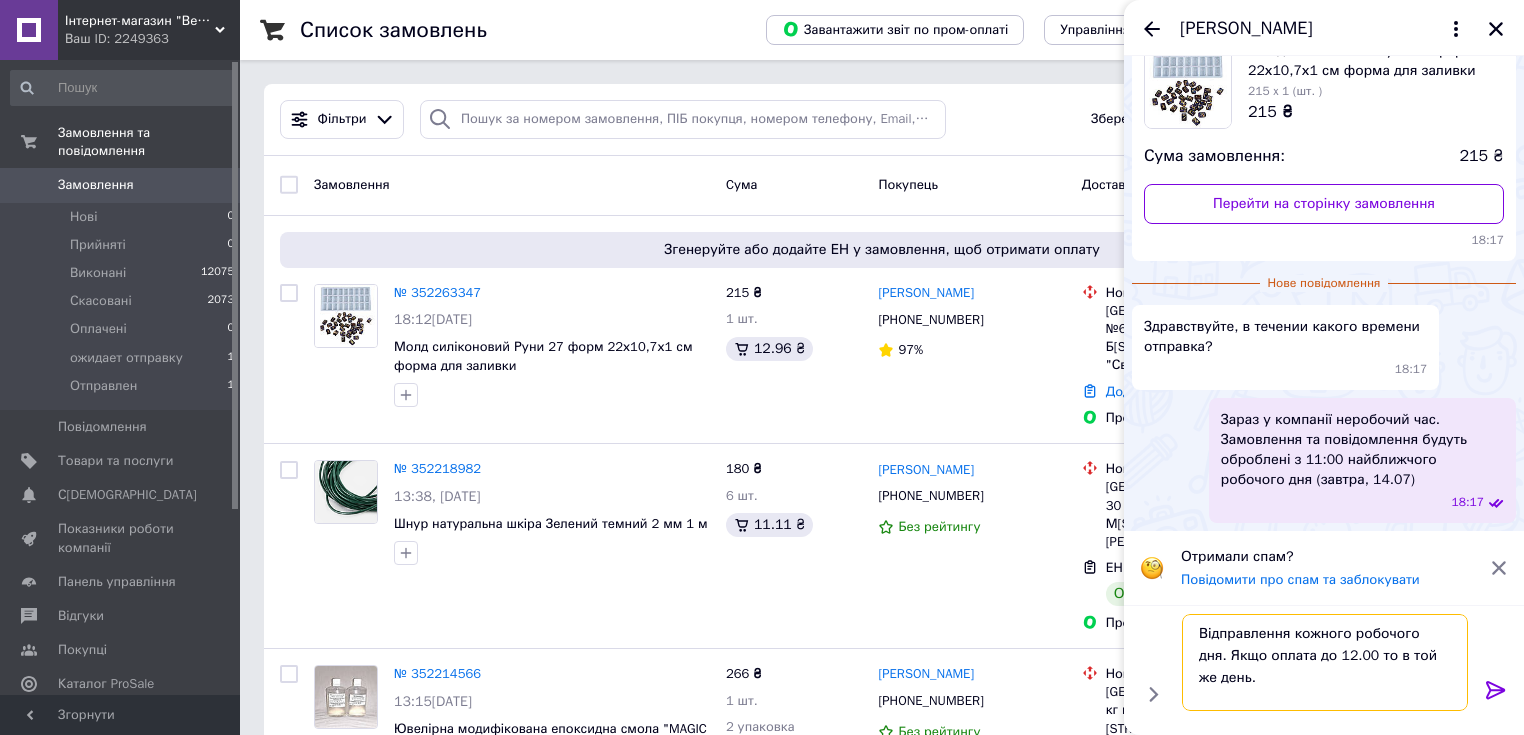 type on "Відправлення кожного робочого дня. Якщо оплата до 12.00 то в той же день." 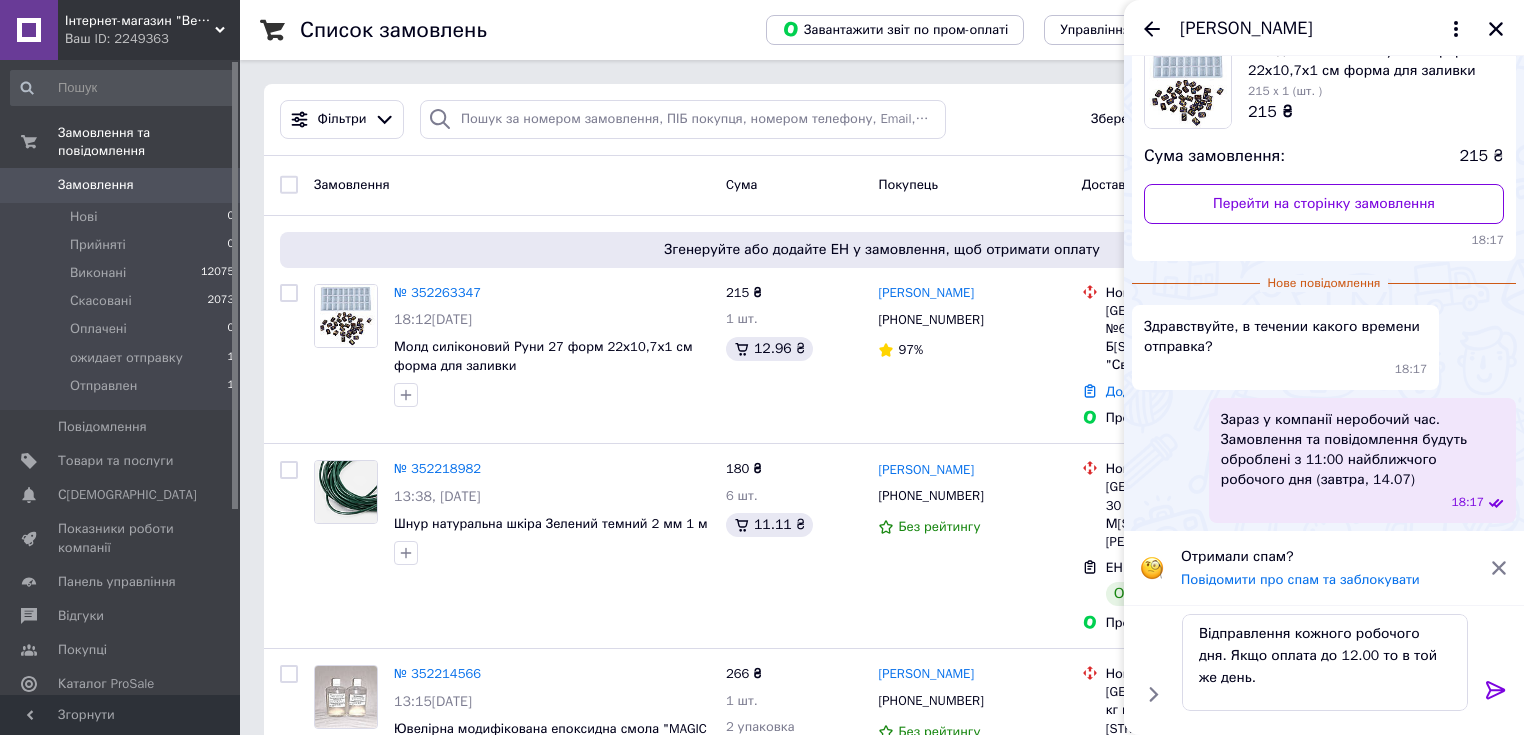 click 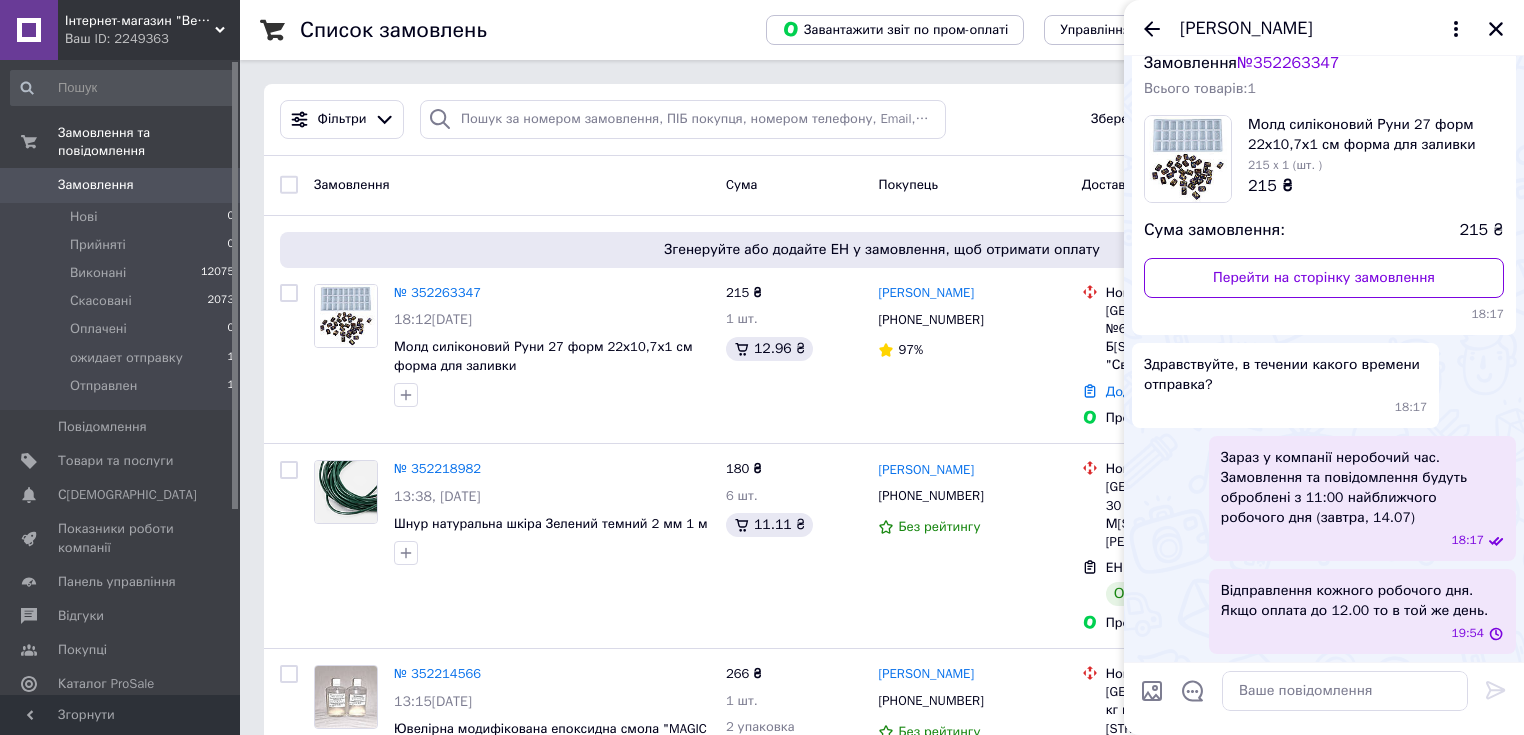 scroll, scrollTop: 217, scrollLeft: 0, axis: vertical 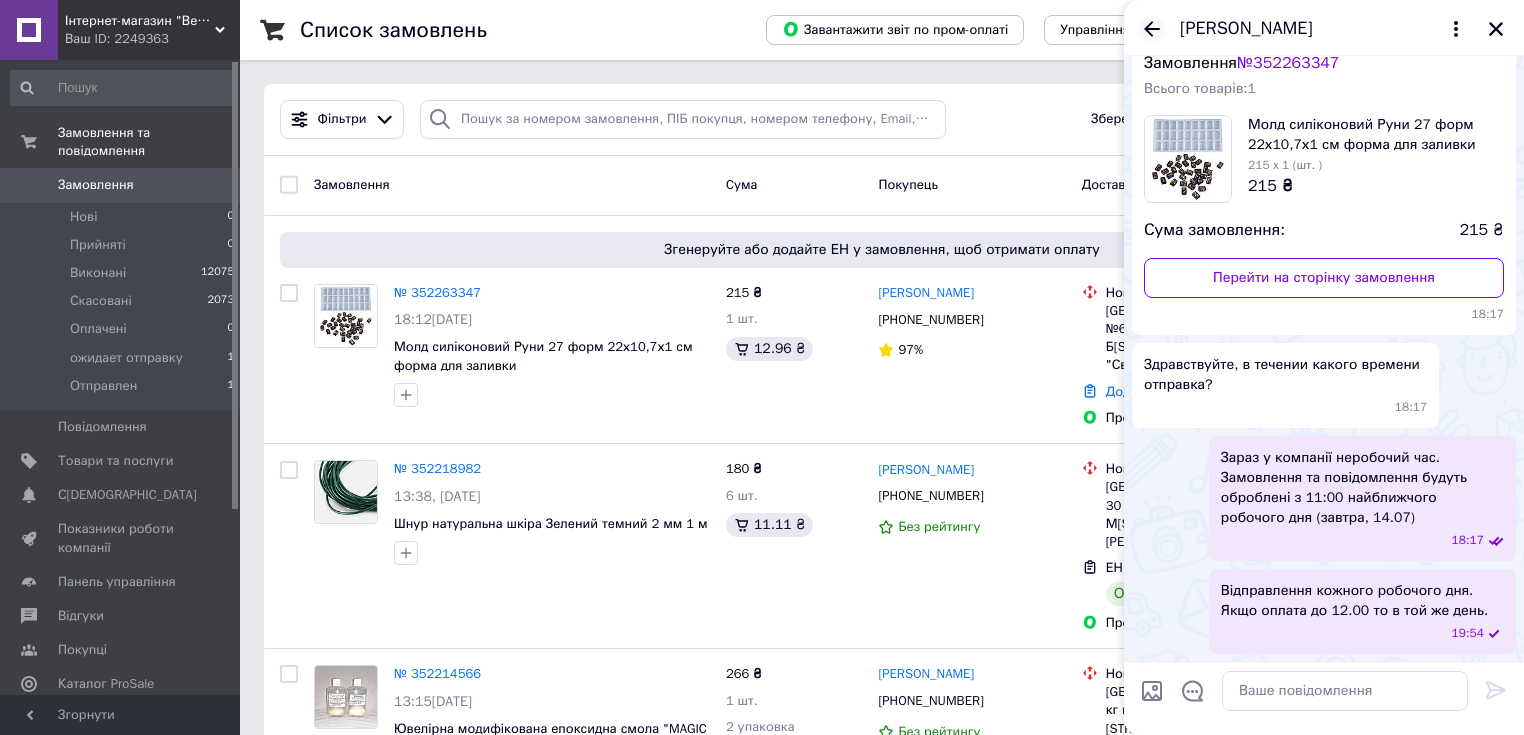 click 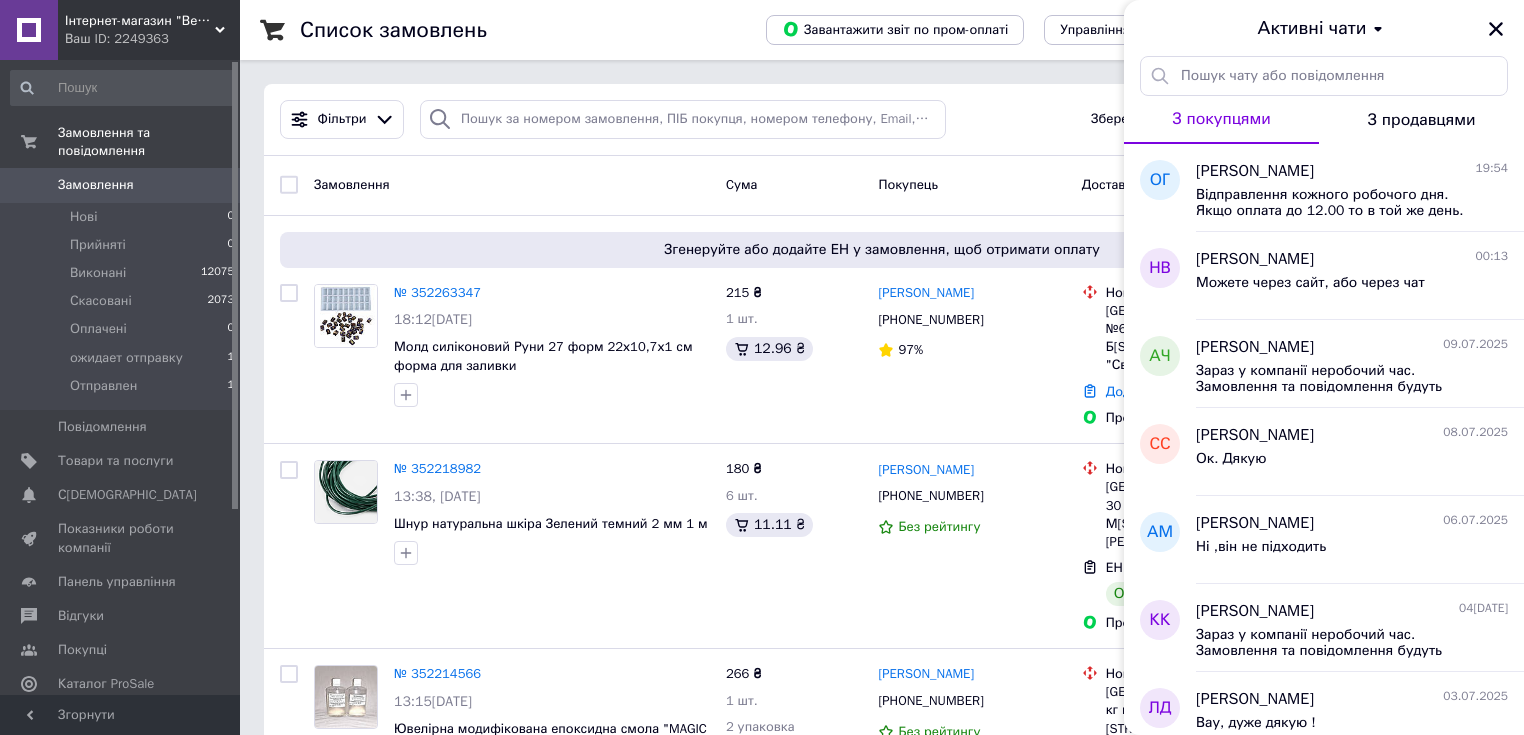 click on "Інтернет-магазин "Велес-ттр". Товари для творчості хобі та рукоділля Ваш ID: 2249363" at bounding box center (149, 30) 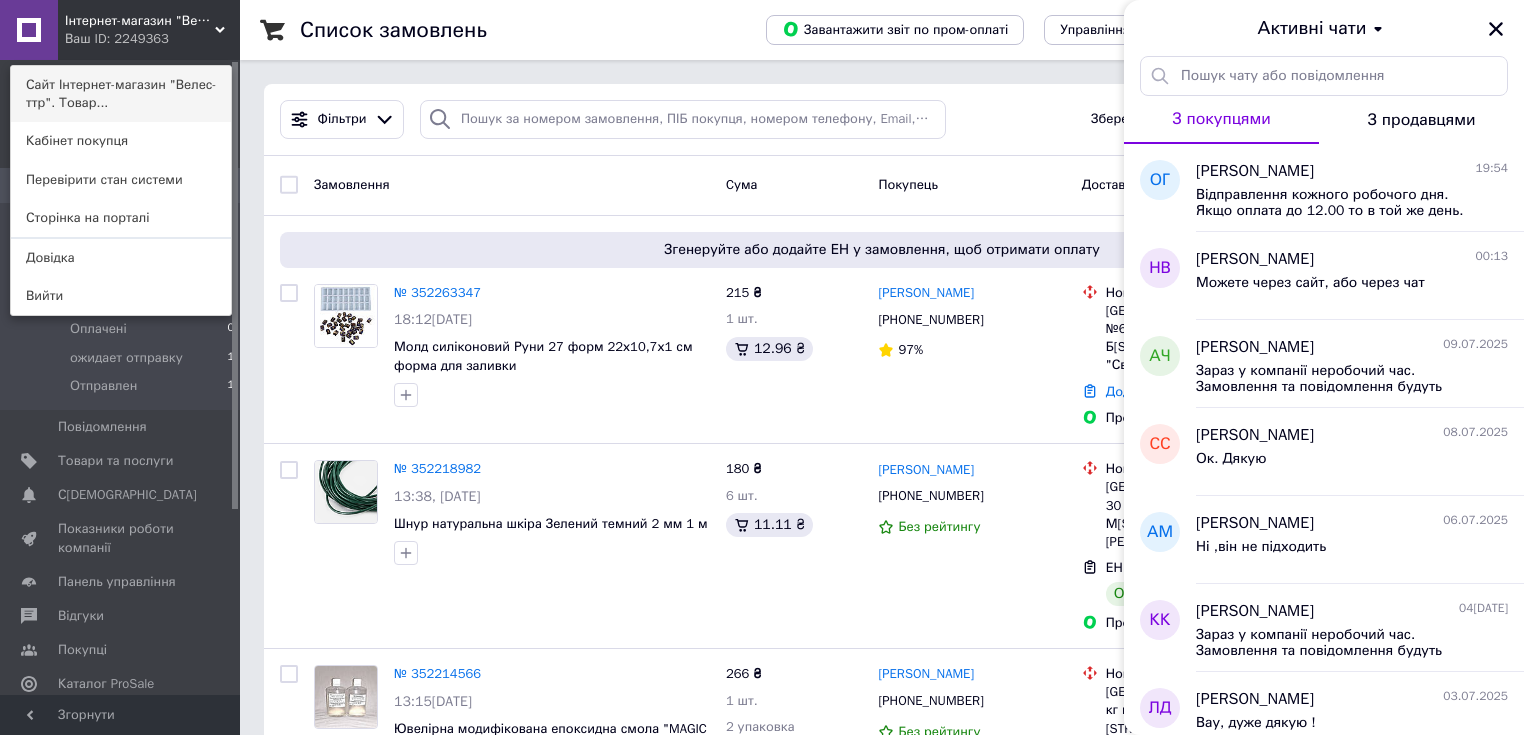 click on "Сайт Інтернет-магазин "Велес-ттр". Товар..." at bounding box center (121, 94) 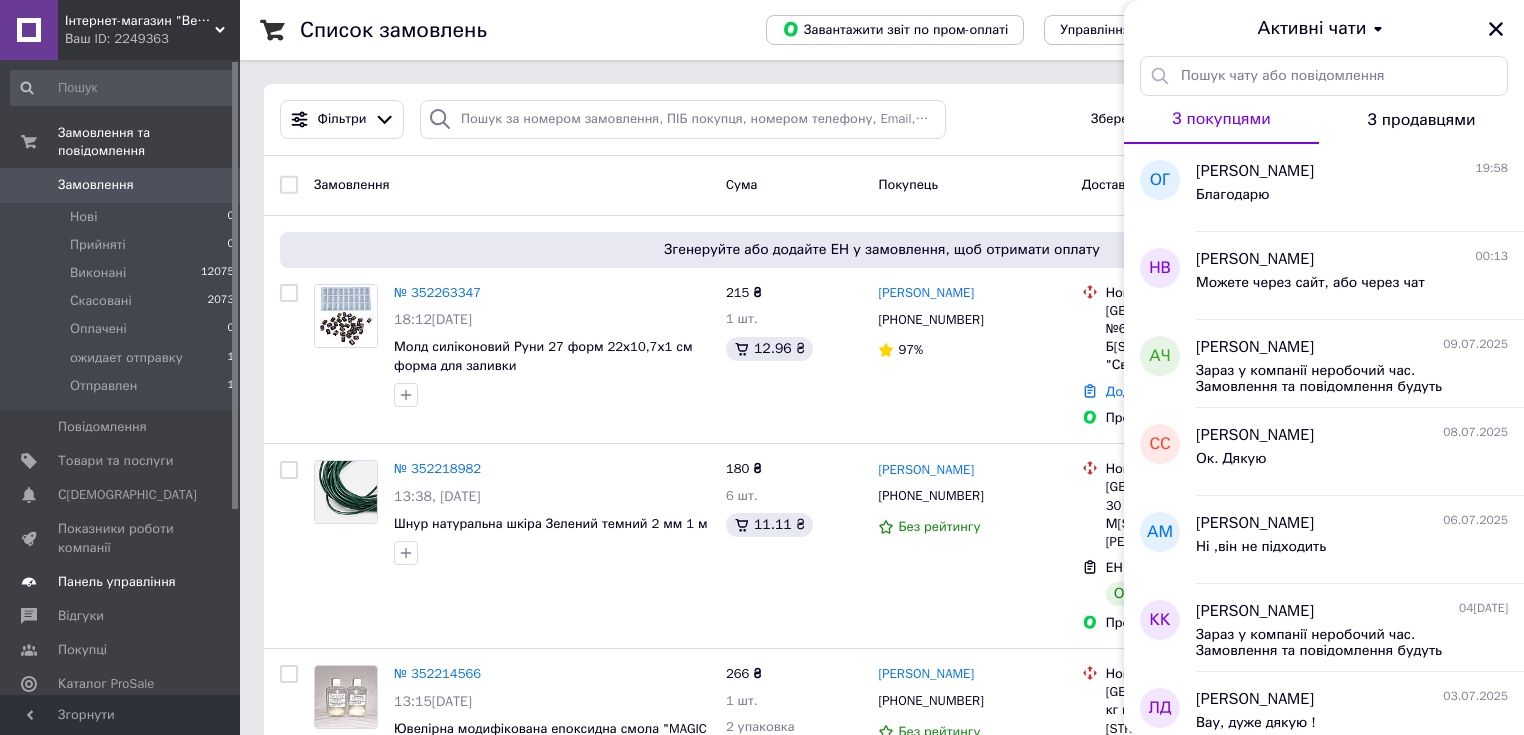 click on "Панель управління" at bounding box center (117, 582) 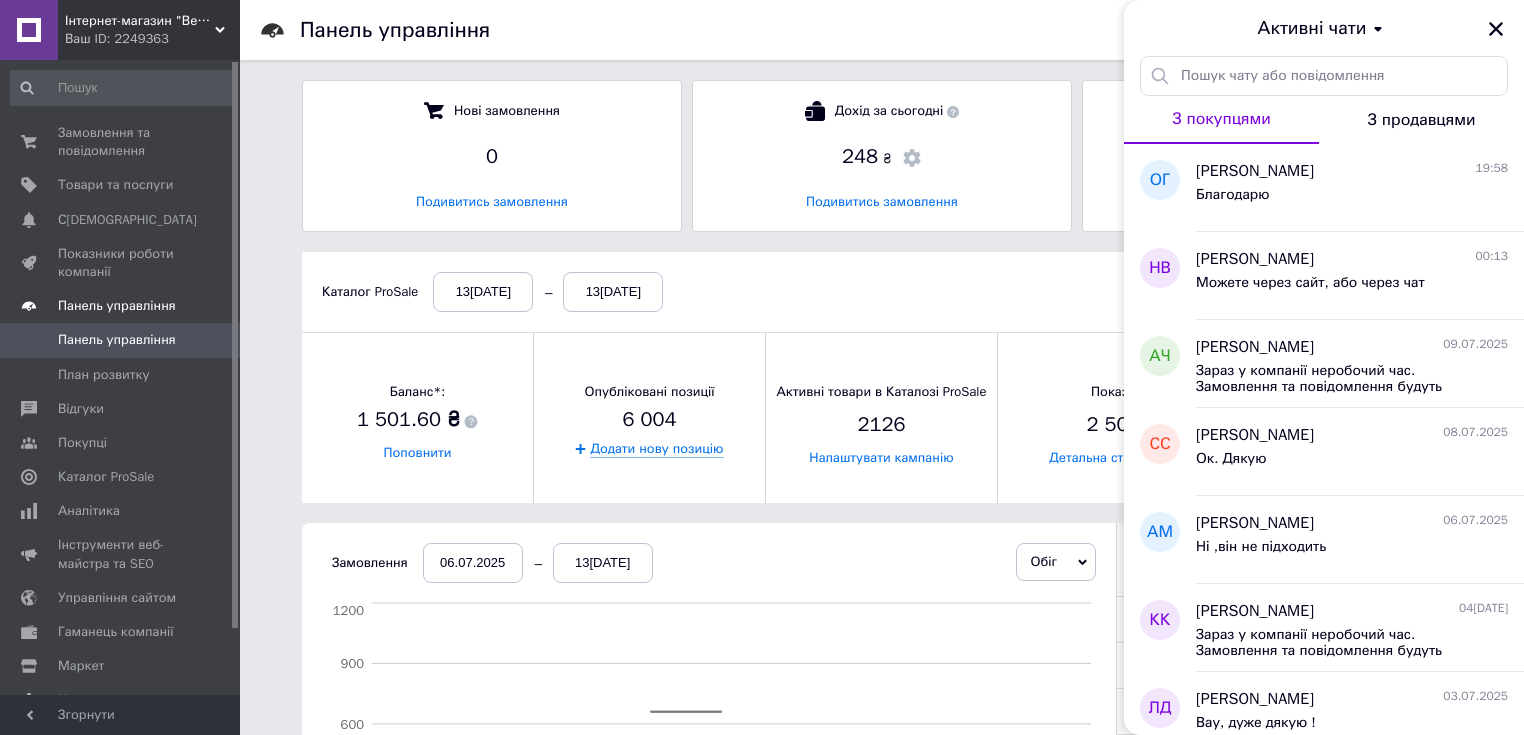 scroll, scrollTop: 10, scrollLeft: 9, axis: both 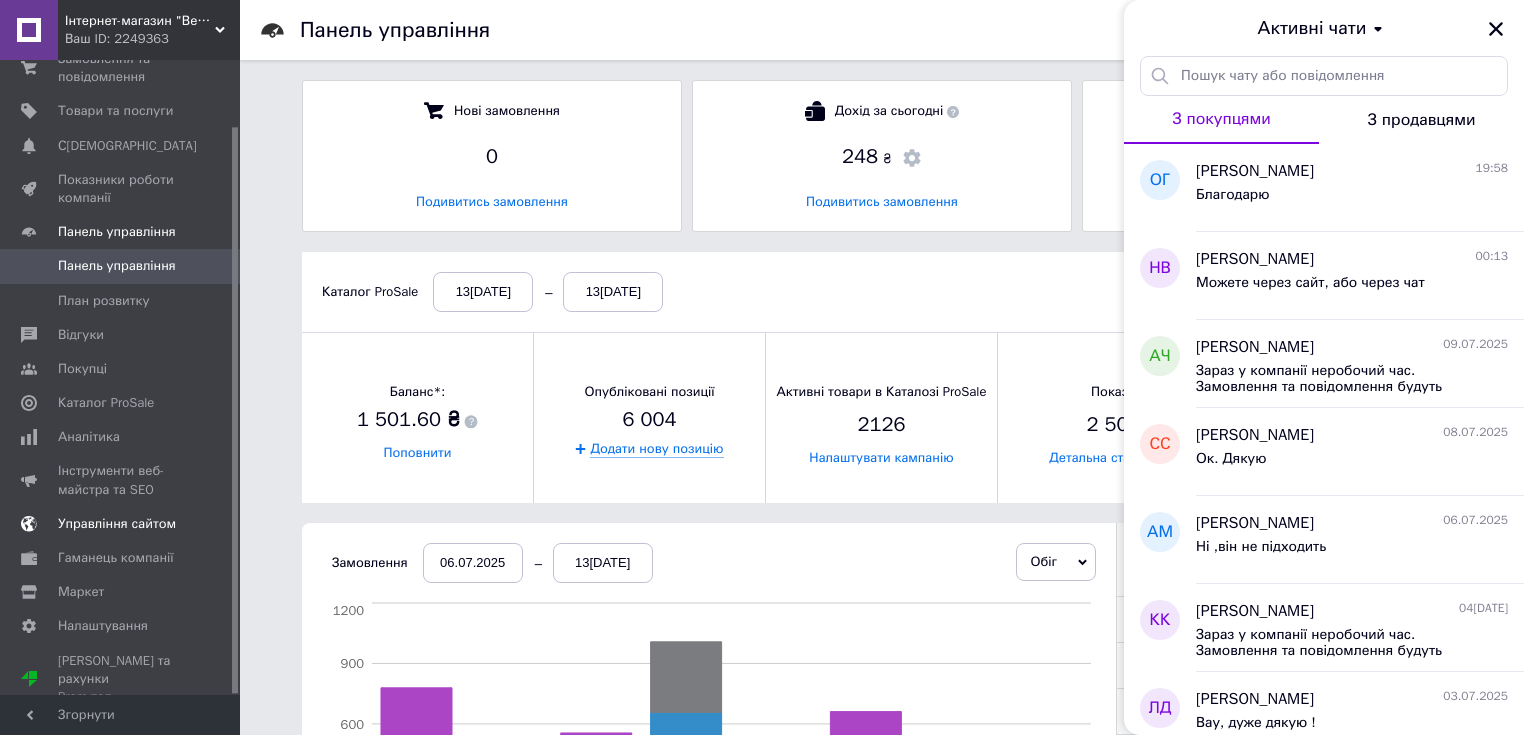 click on "Управління сайтом" at bounding box center (117, 524) 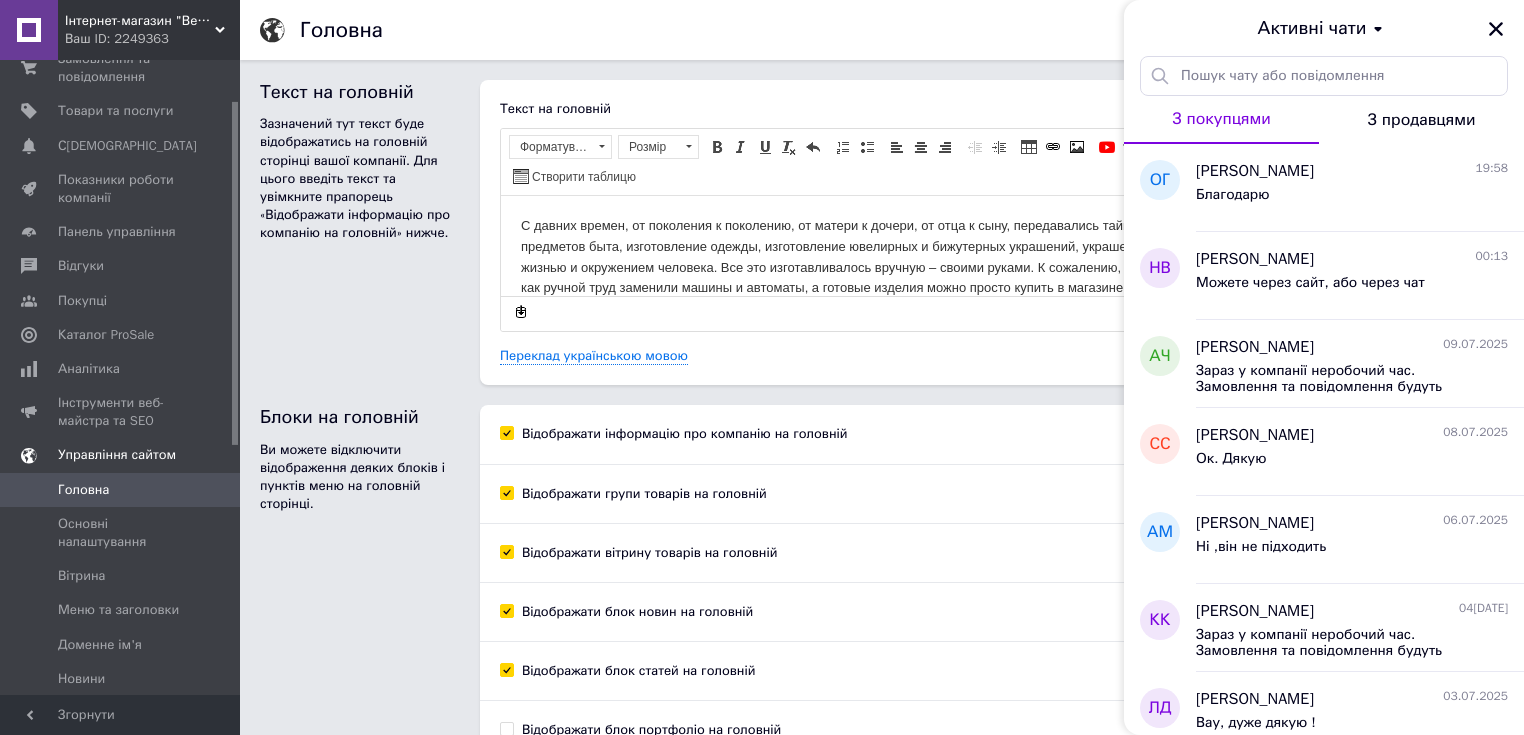 scroll, scrollTop: 0, scrollLeft: 0, axis: both 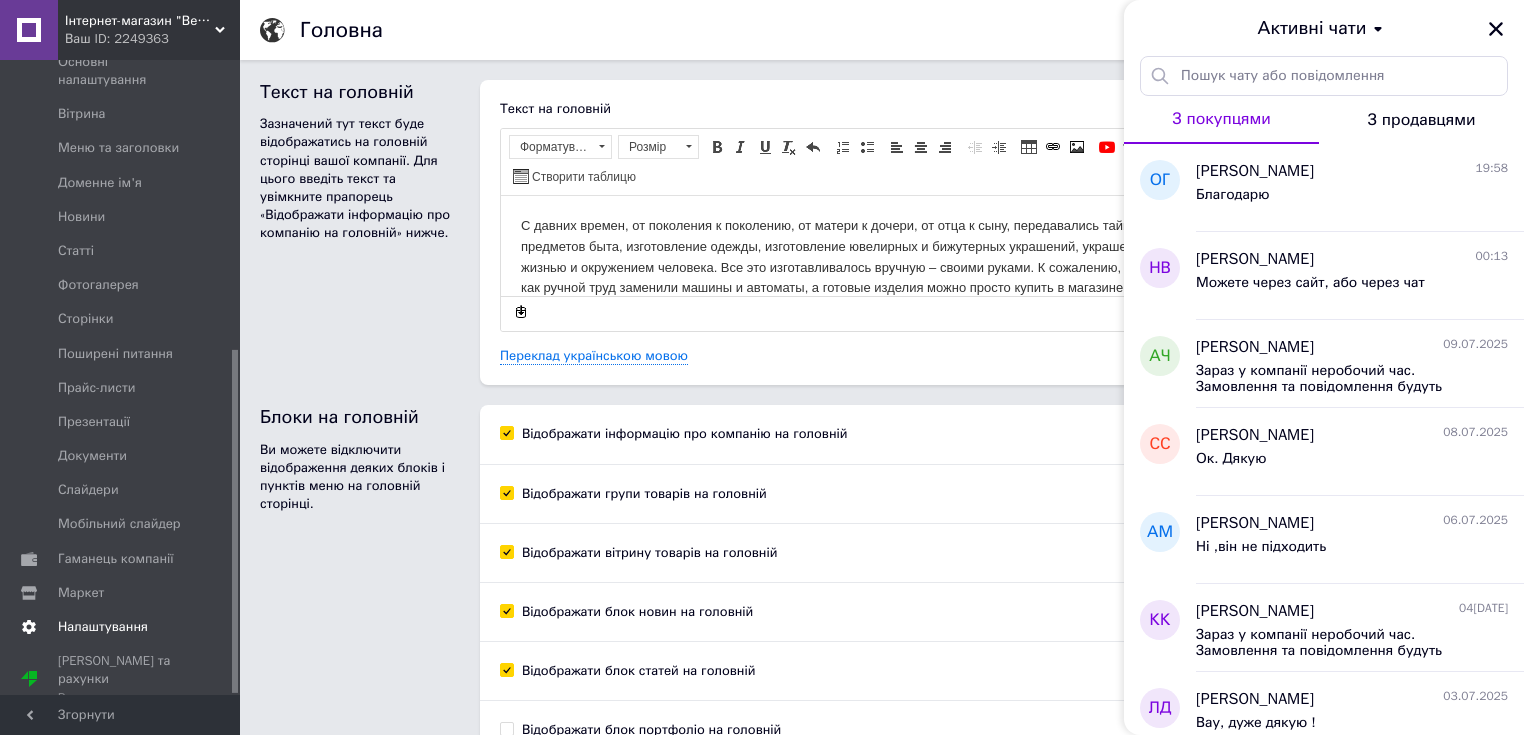 click on "Налаштування" at bounding box center (103, 627) 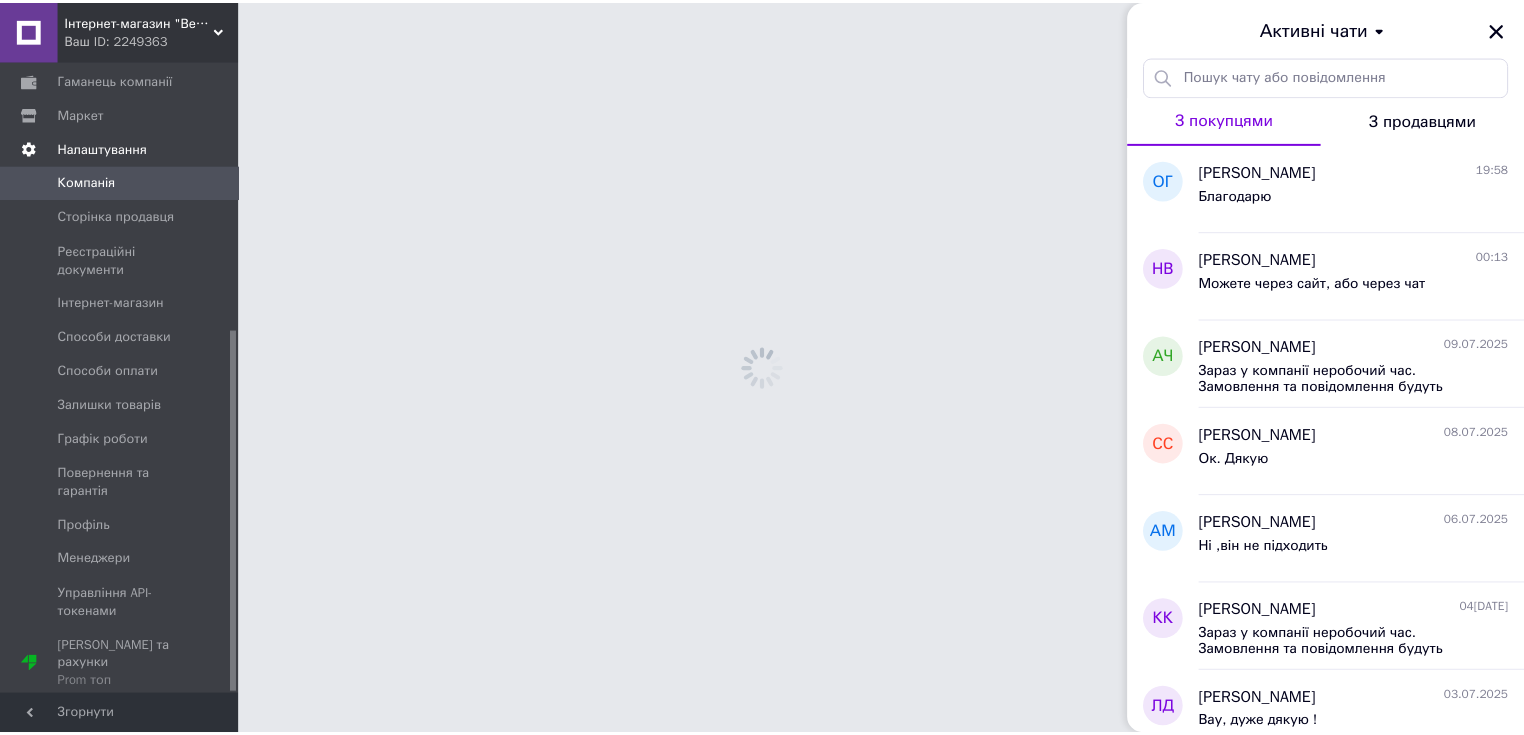 scroll, scrollTop: 471, scrollLeft: 0, axis: vertical 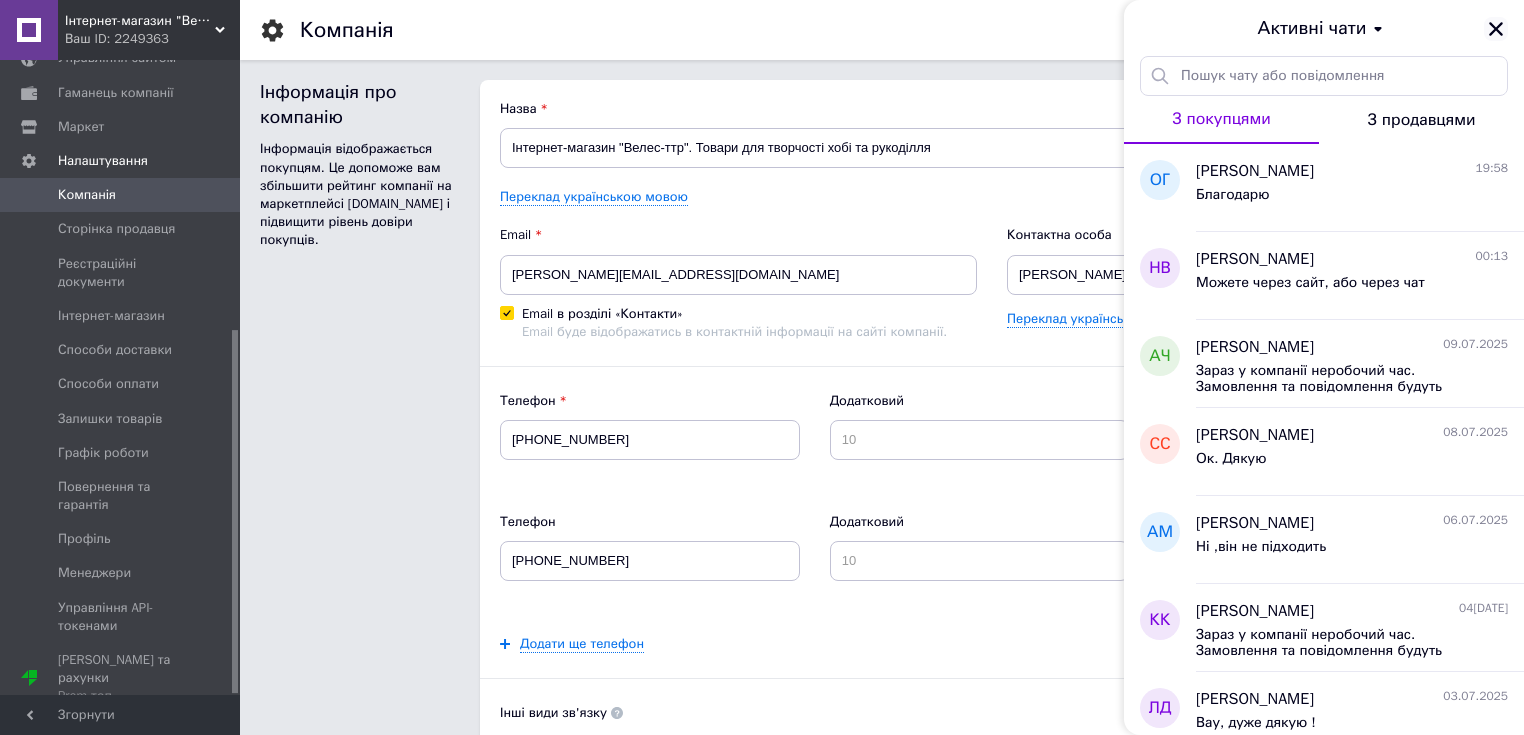 click 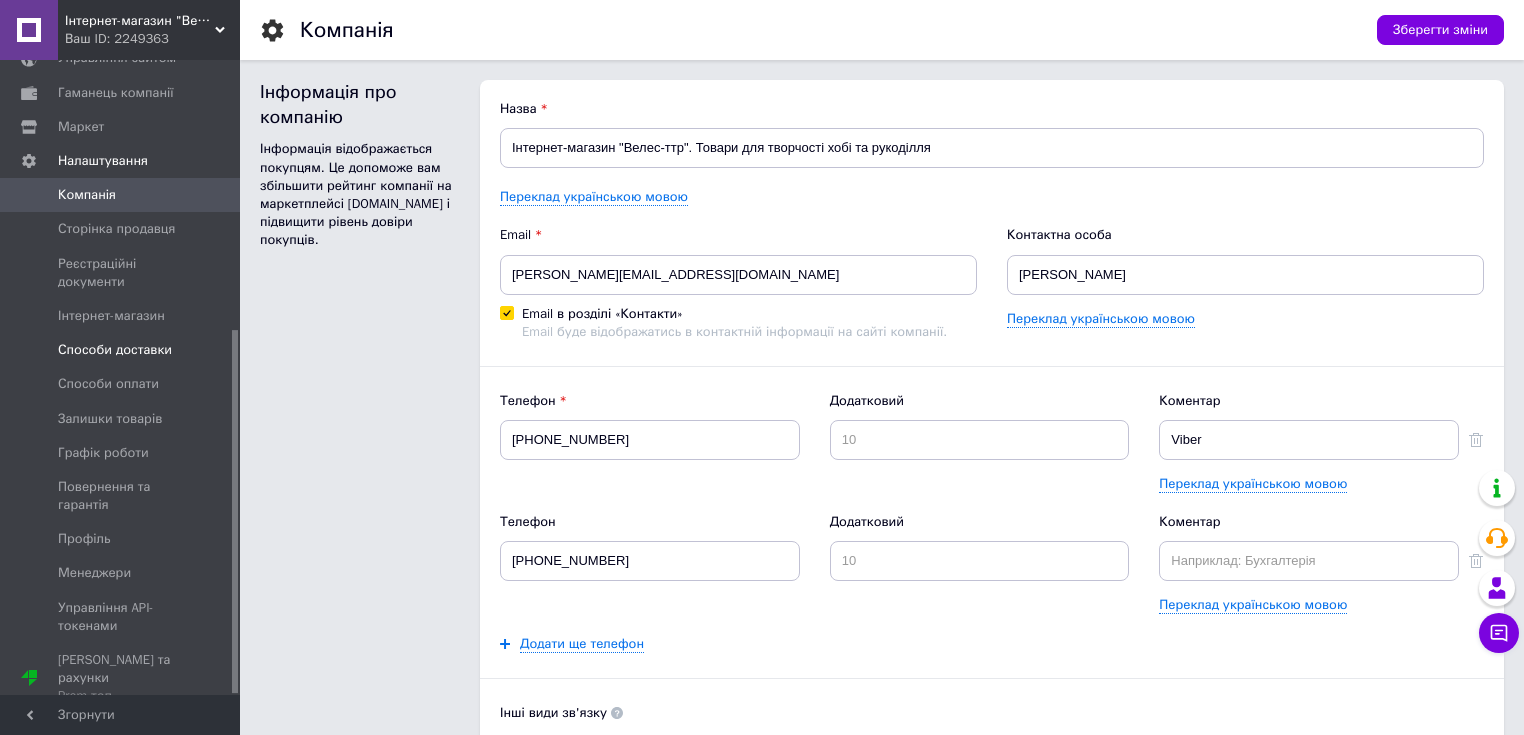 click on "Способи доставки" at bounding box center [115, 350] 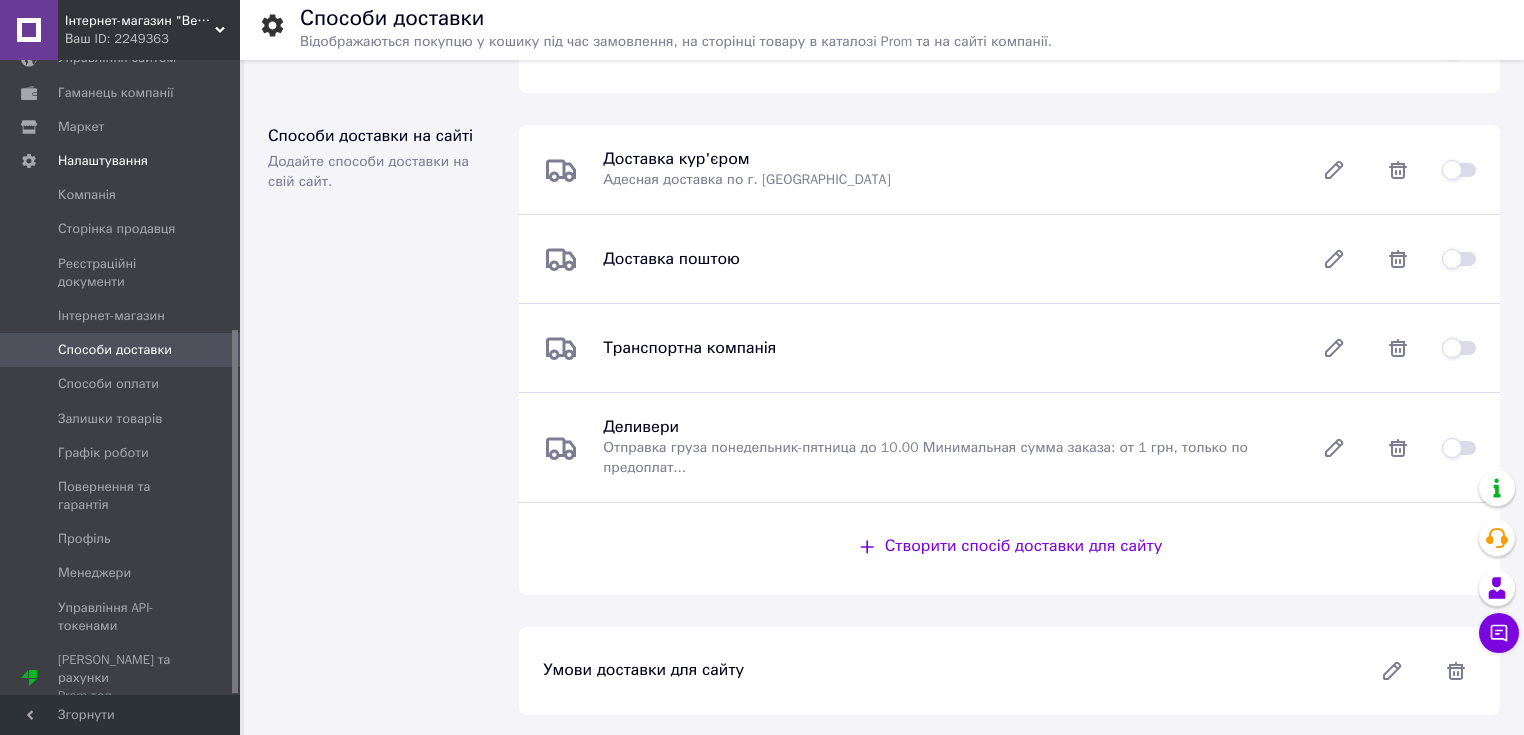 scroll, scrollTop: 940, scrollLeft: 0, axis: vertical 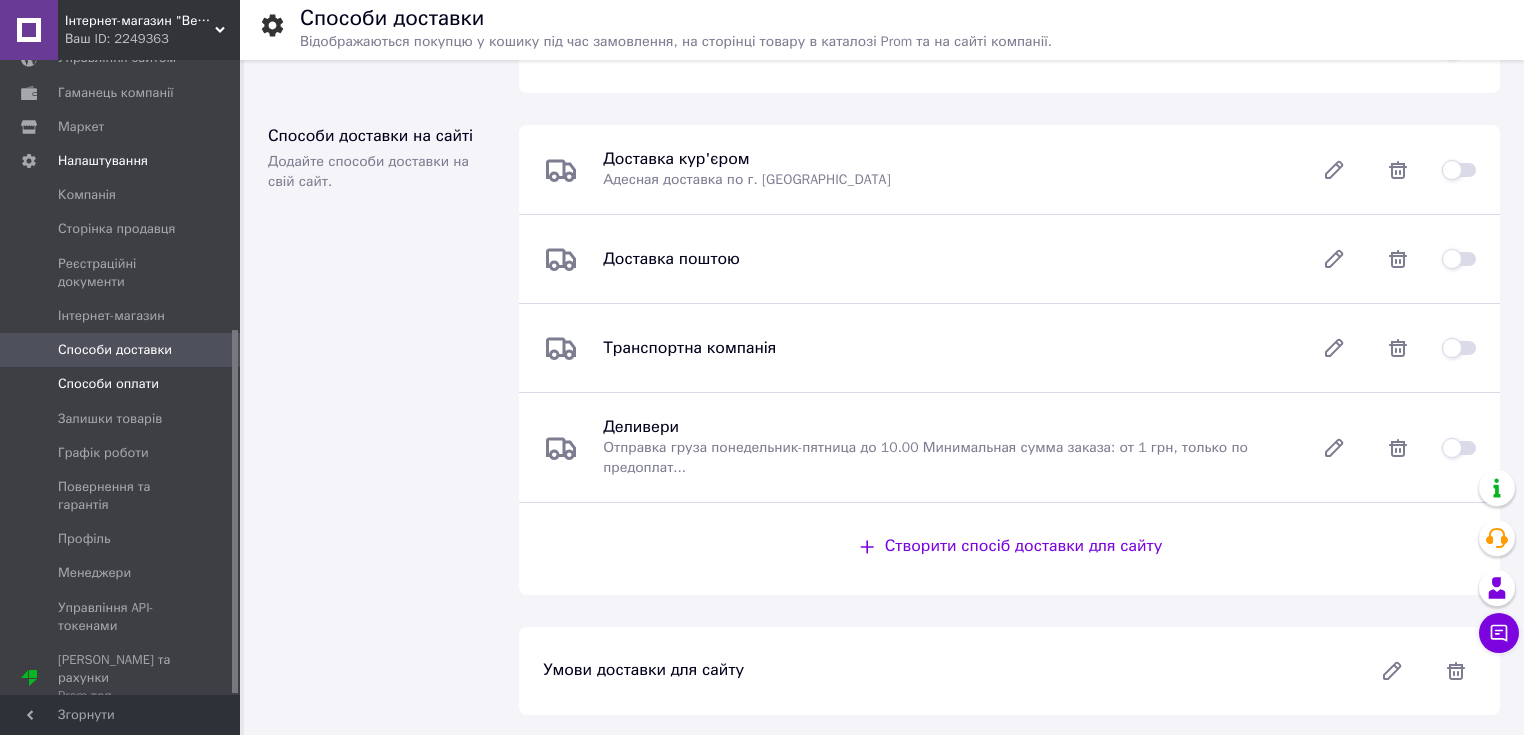 click on "Способи оплати" at bounding box center [108, 384] 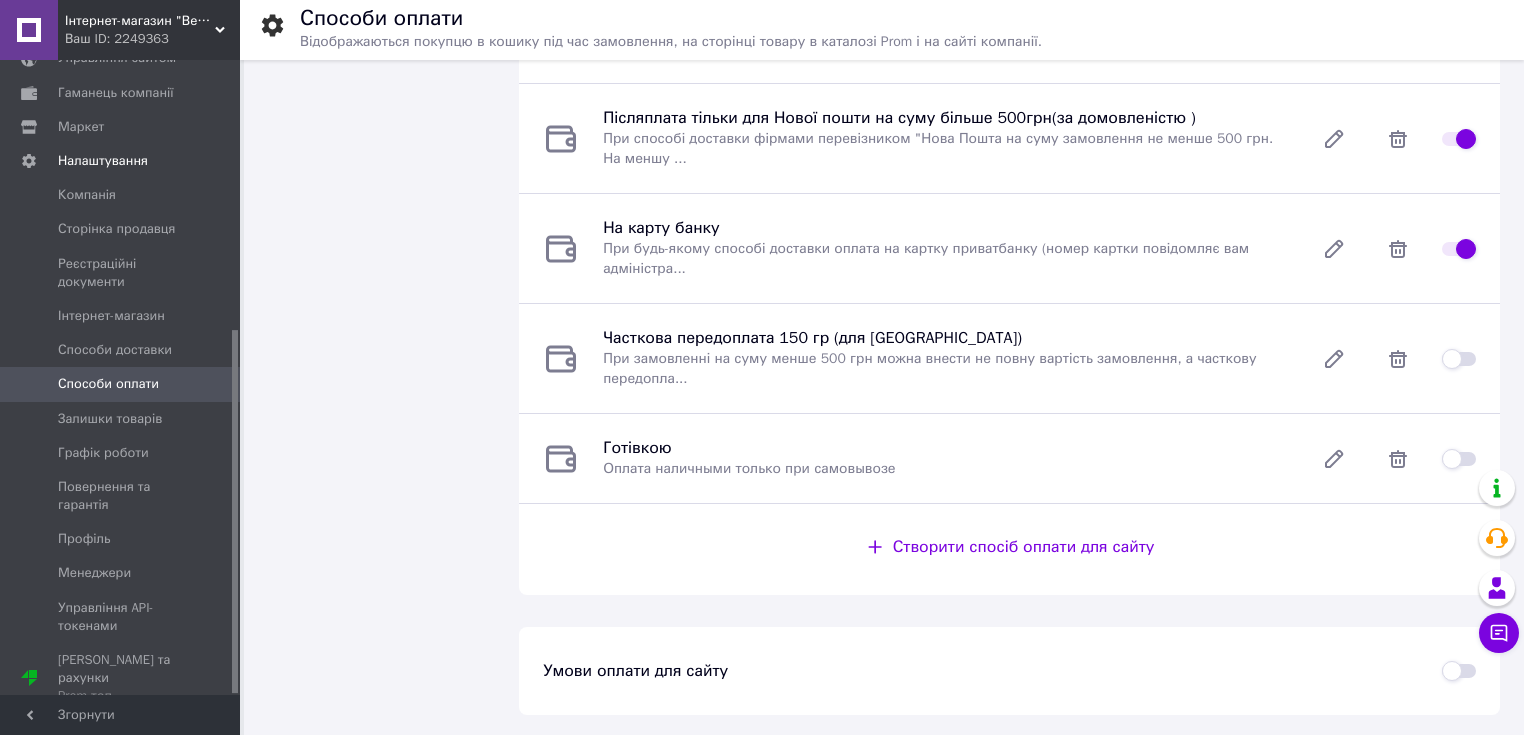 scroll, scrollTop: 839, scrollLeft: 0, axis: vertical 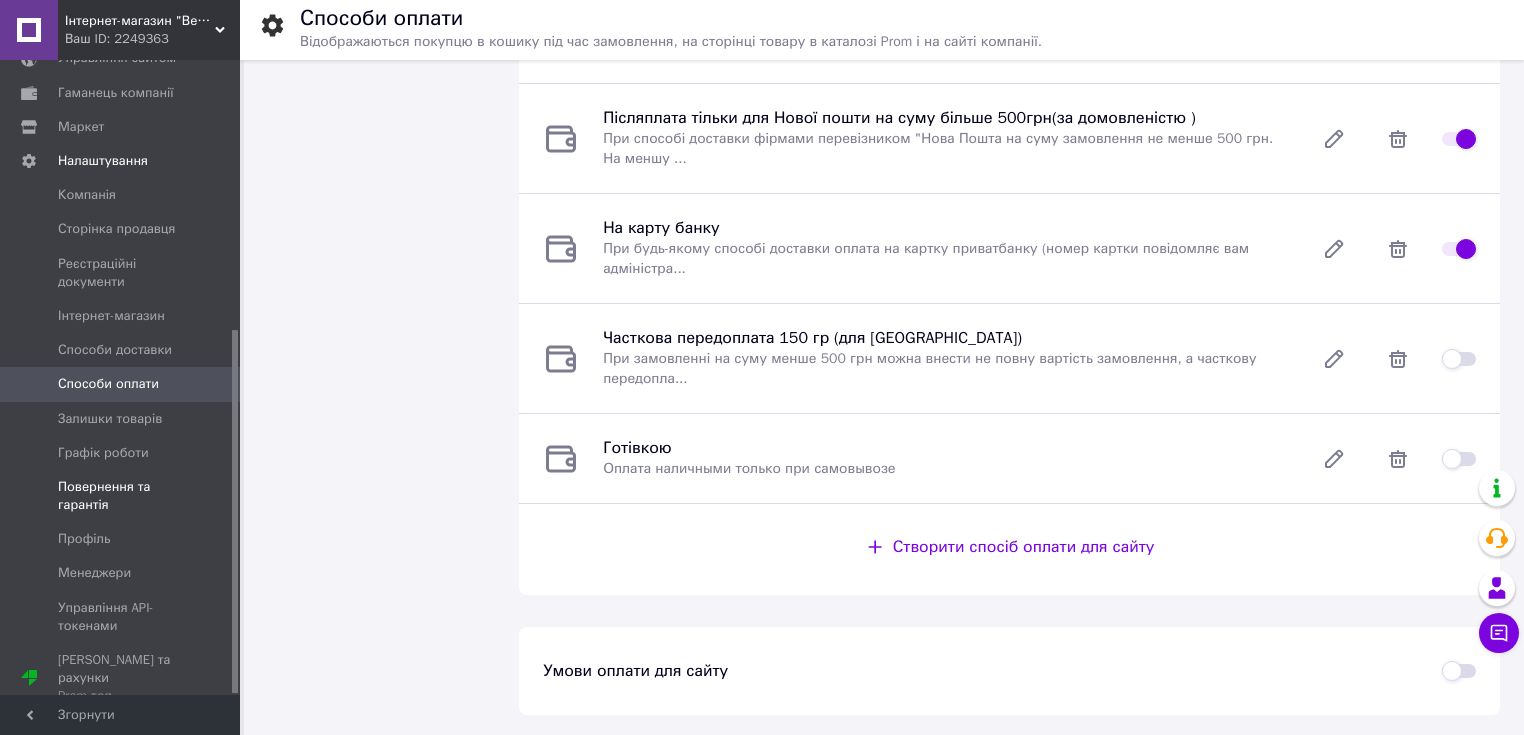 click on "Повернення та гарантія" at bounding box center [121, 496] 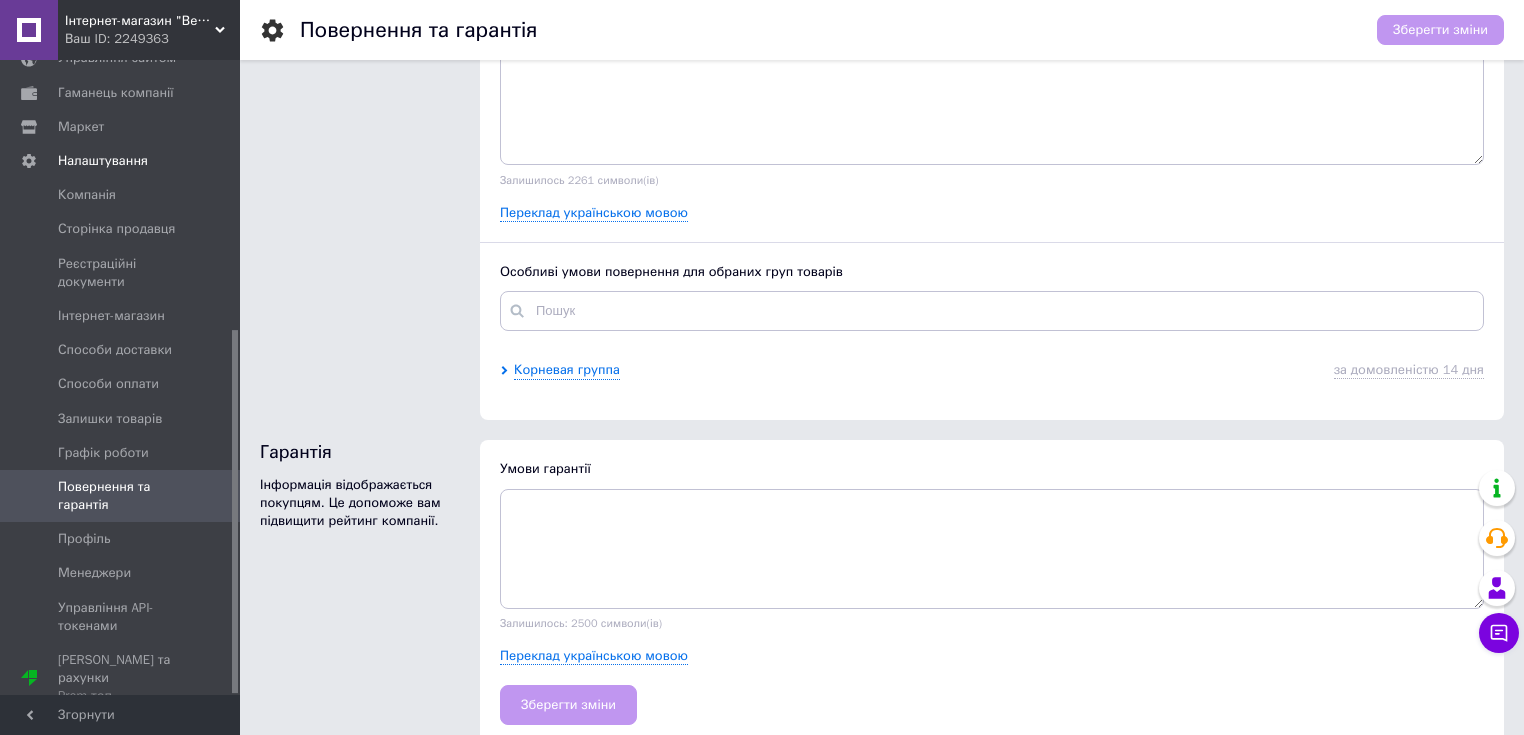 scroll, scrollTop: 426, scrollLeft: 0, axis: vertical 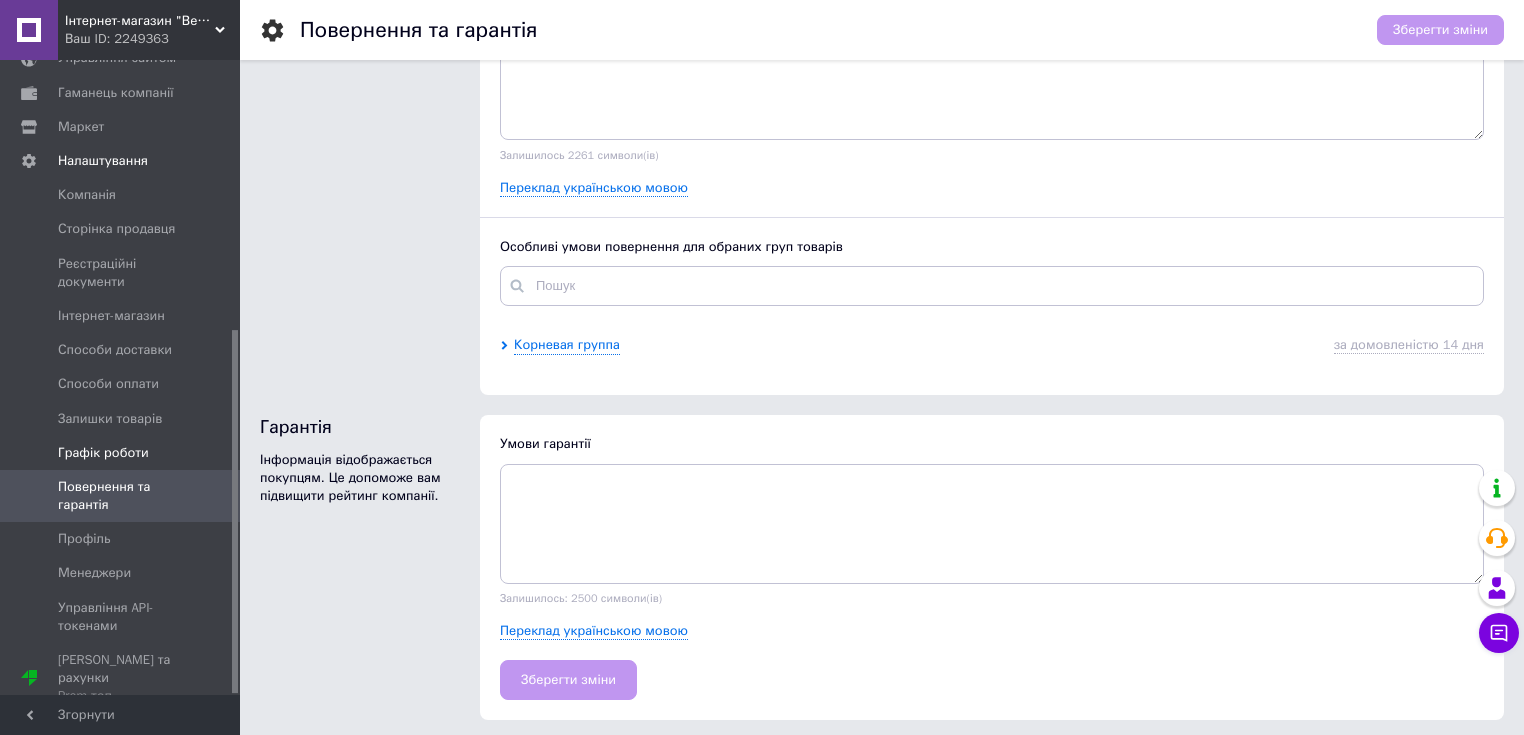 click on "Графік роботи" at bounding box center [103, 453] 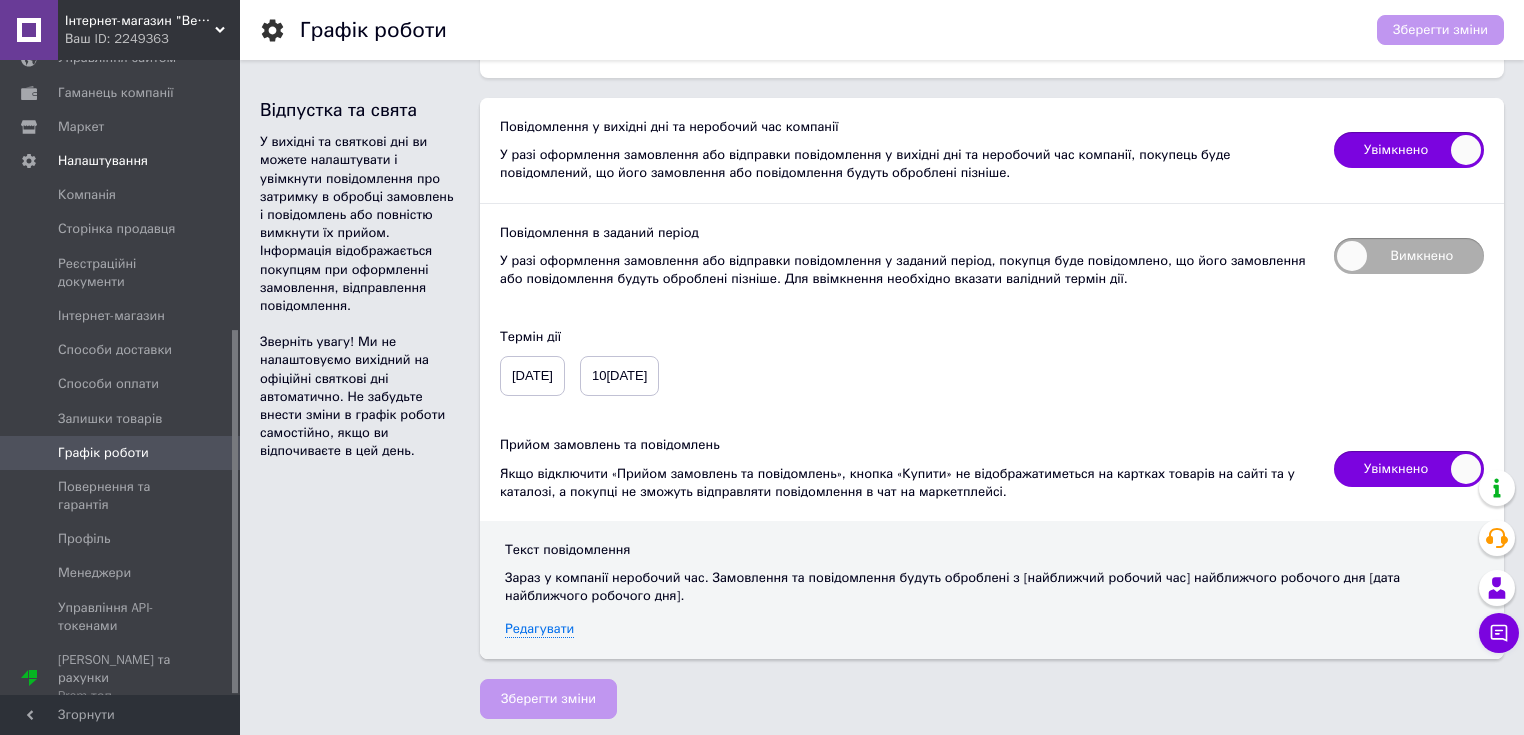 scroll, scrollTop: 647, scrollLeft: 0, axis: vertical 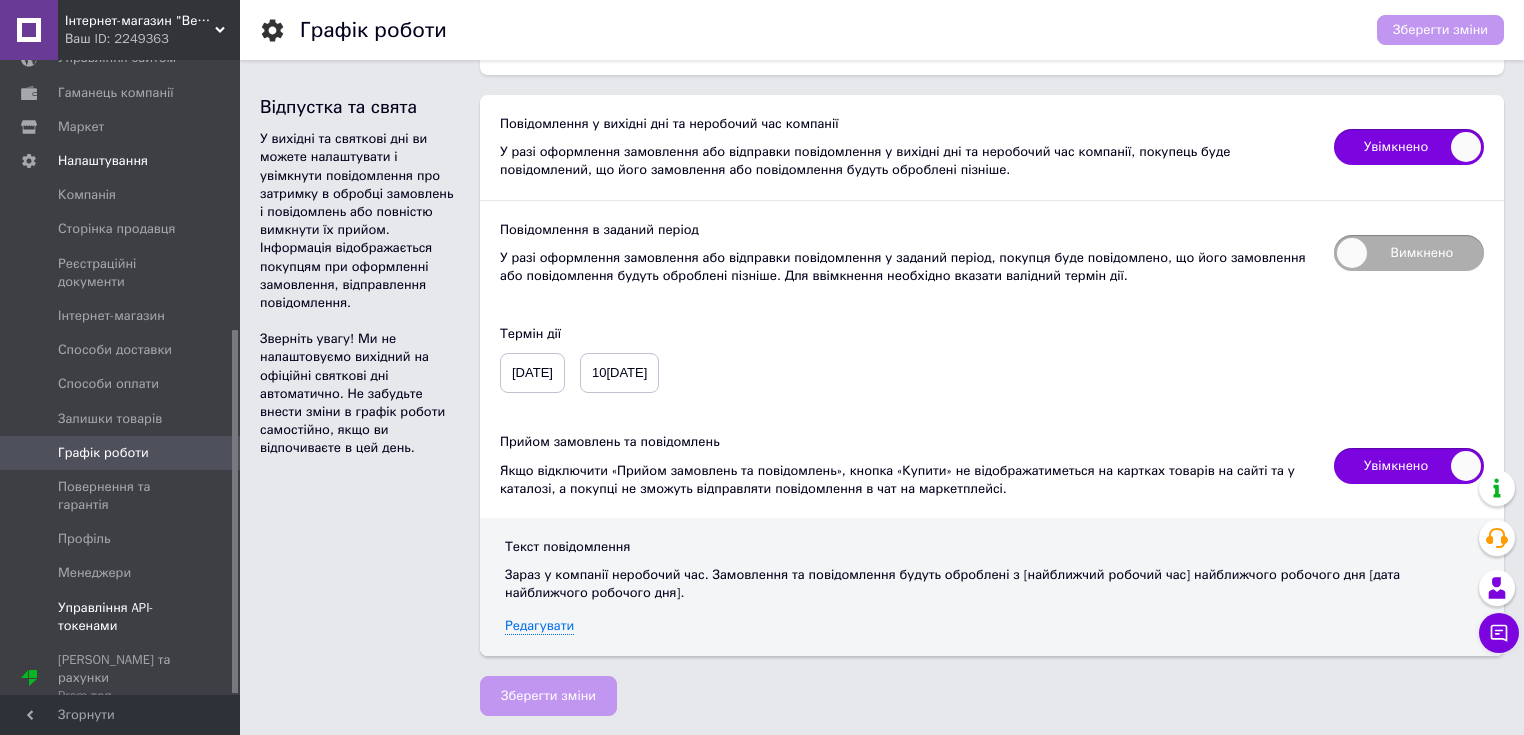 click on "Управління API-токенами" at bounding box center (121, 617) 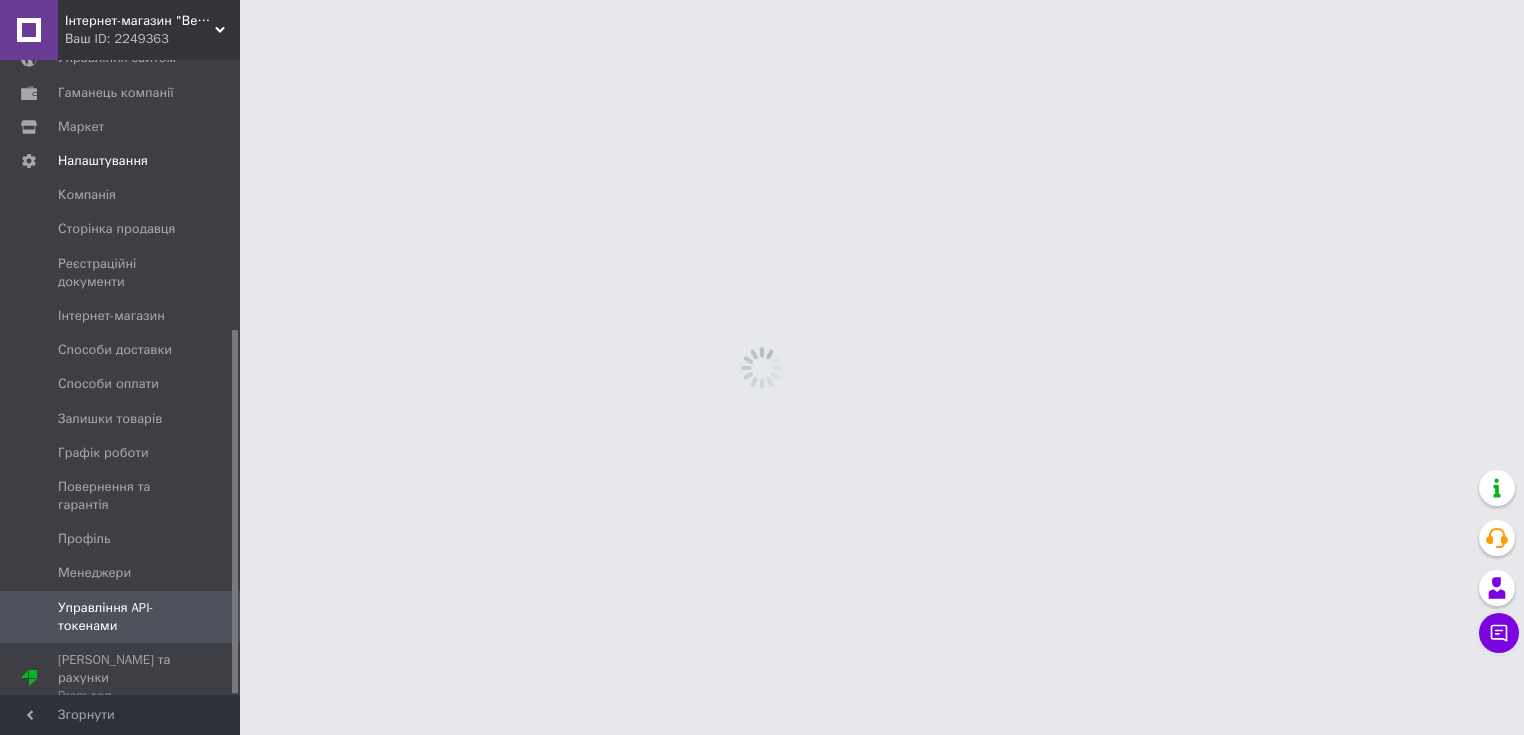 scroll, scrollTop: 0, scrollLeft: 0, axis: both 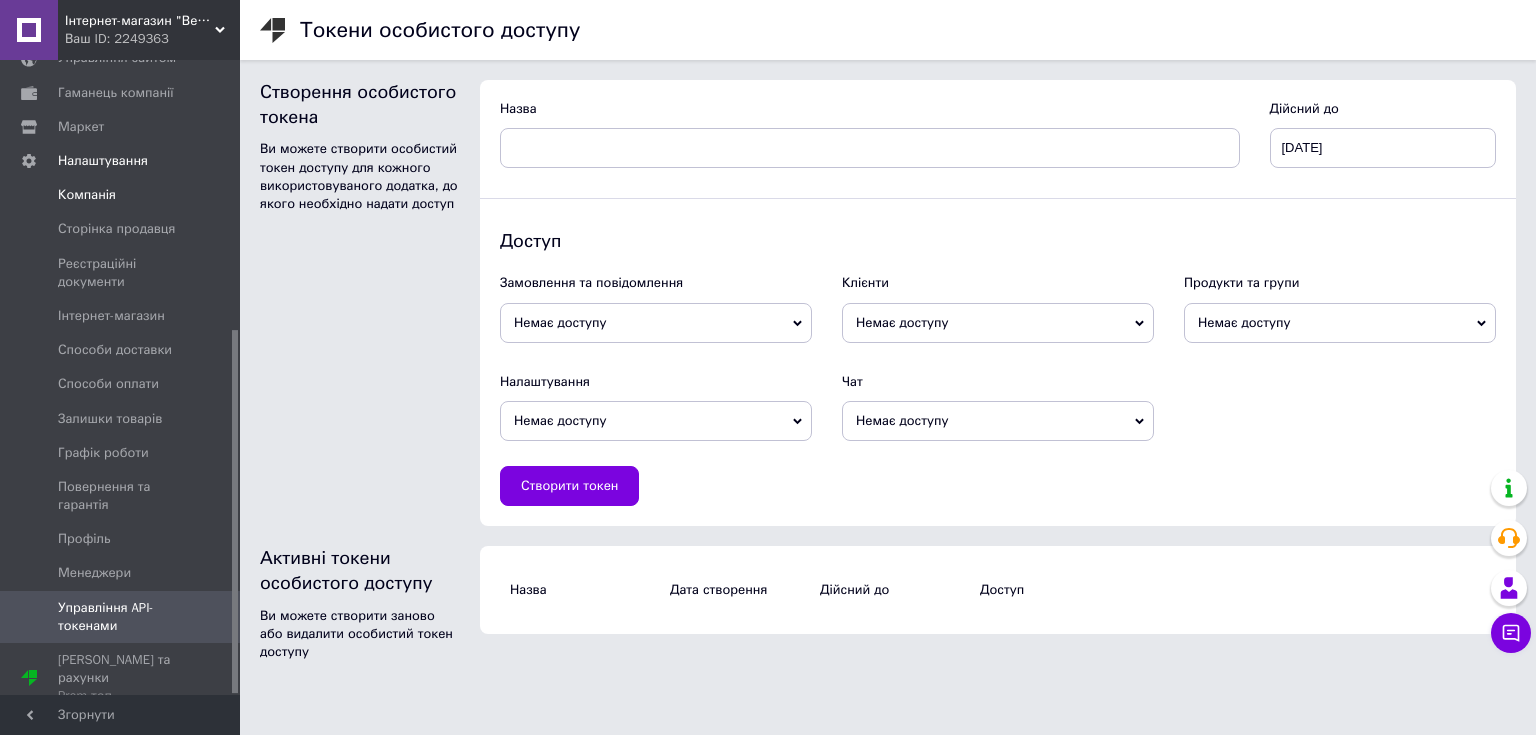 click on "Компанія" at bounding box center (87, 195) 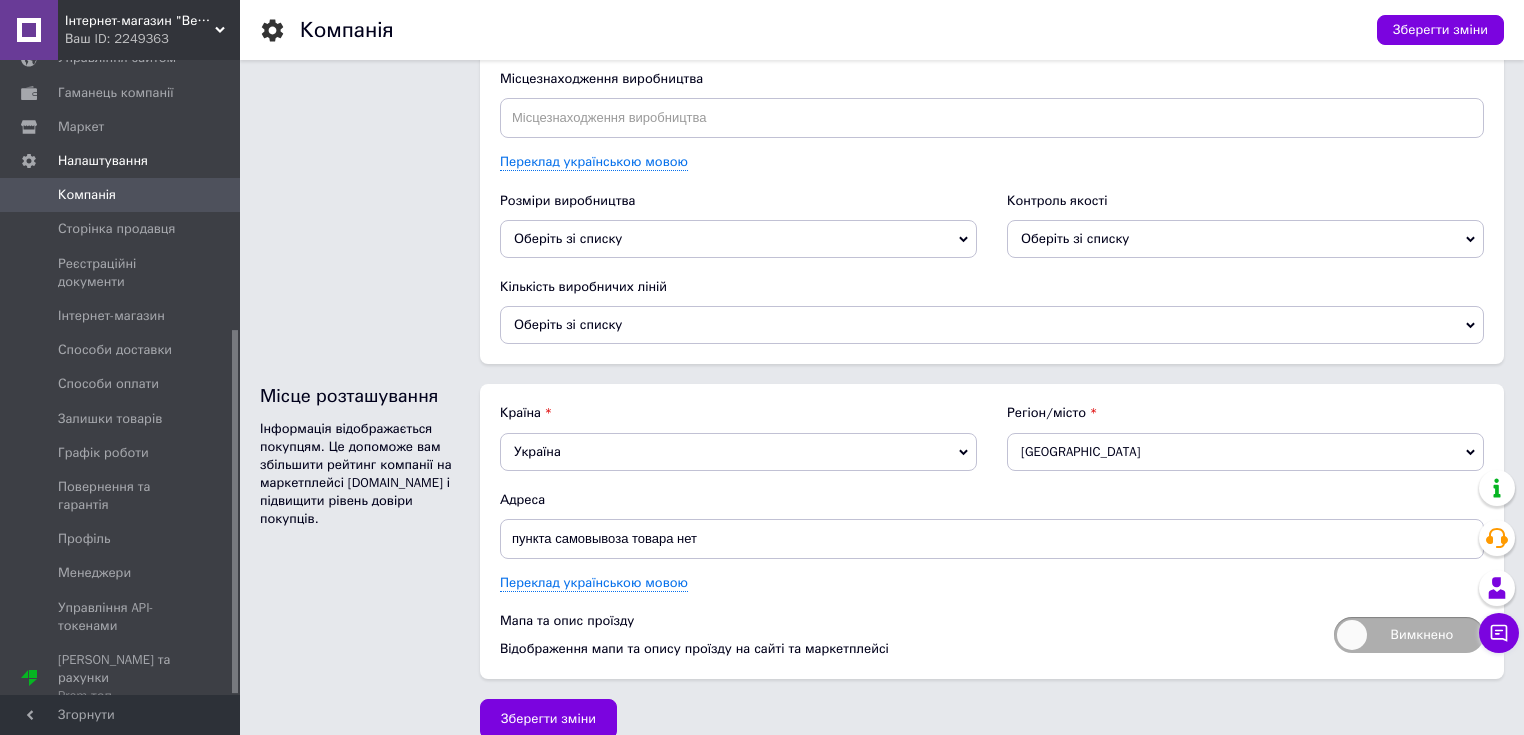 scroll, scrollTop: 2682, scrollLeft: 0, axis: vertical 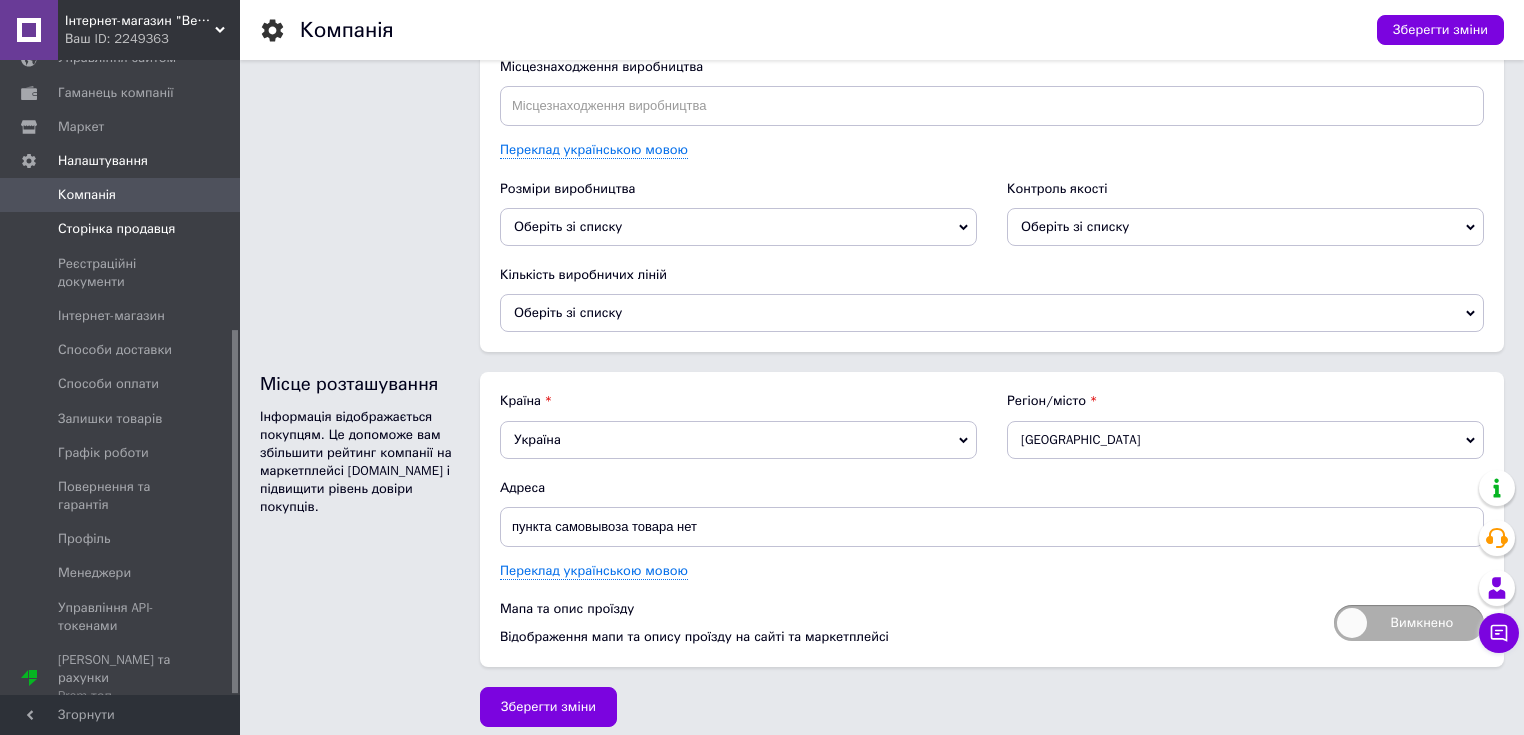 click on "Сторінка продавця" at bounding box center (116, 229) 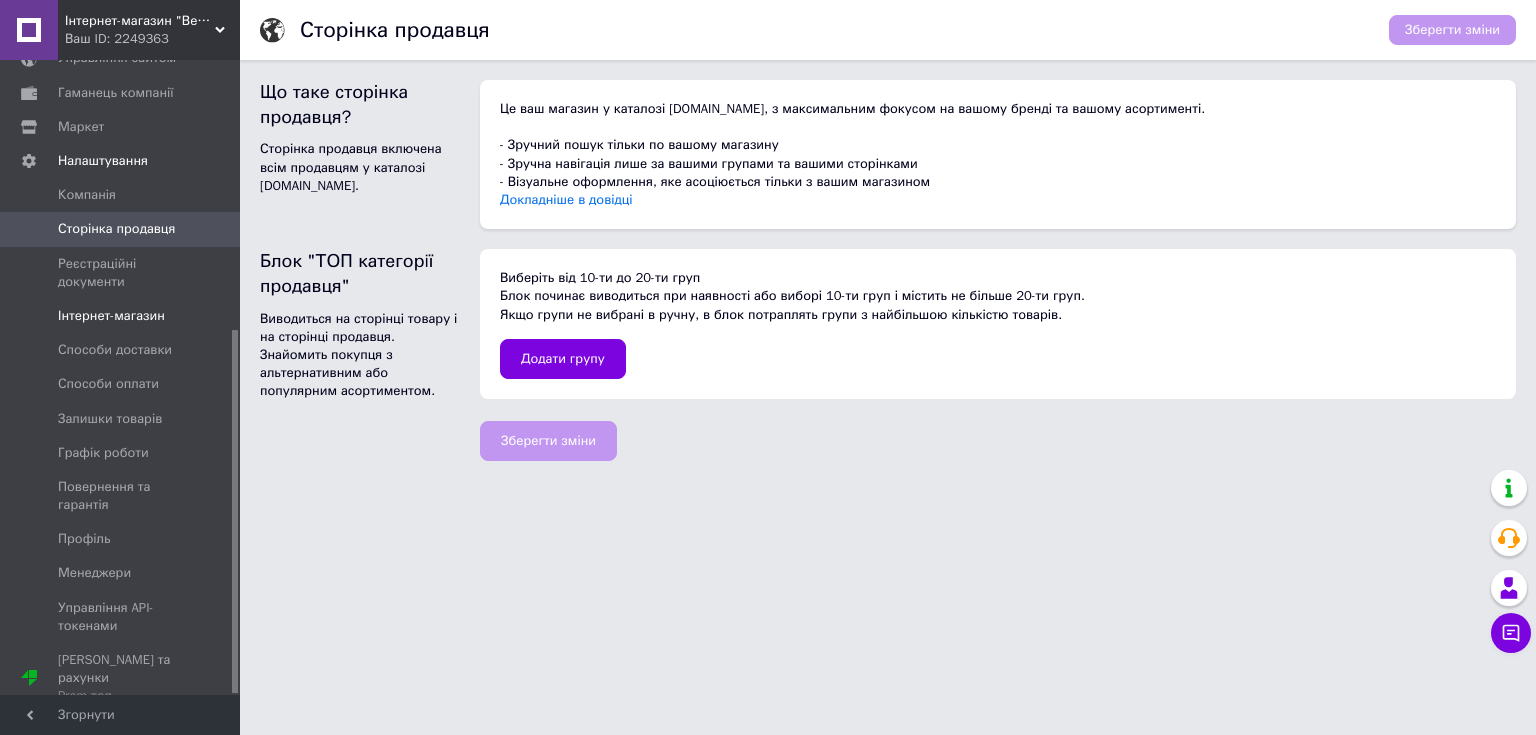 click on "Інтернет-магазин" at bounding box center [111, 316] 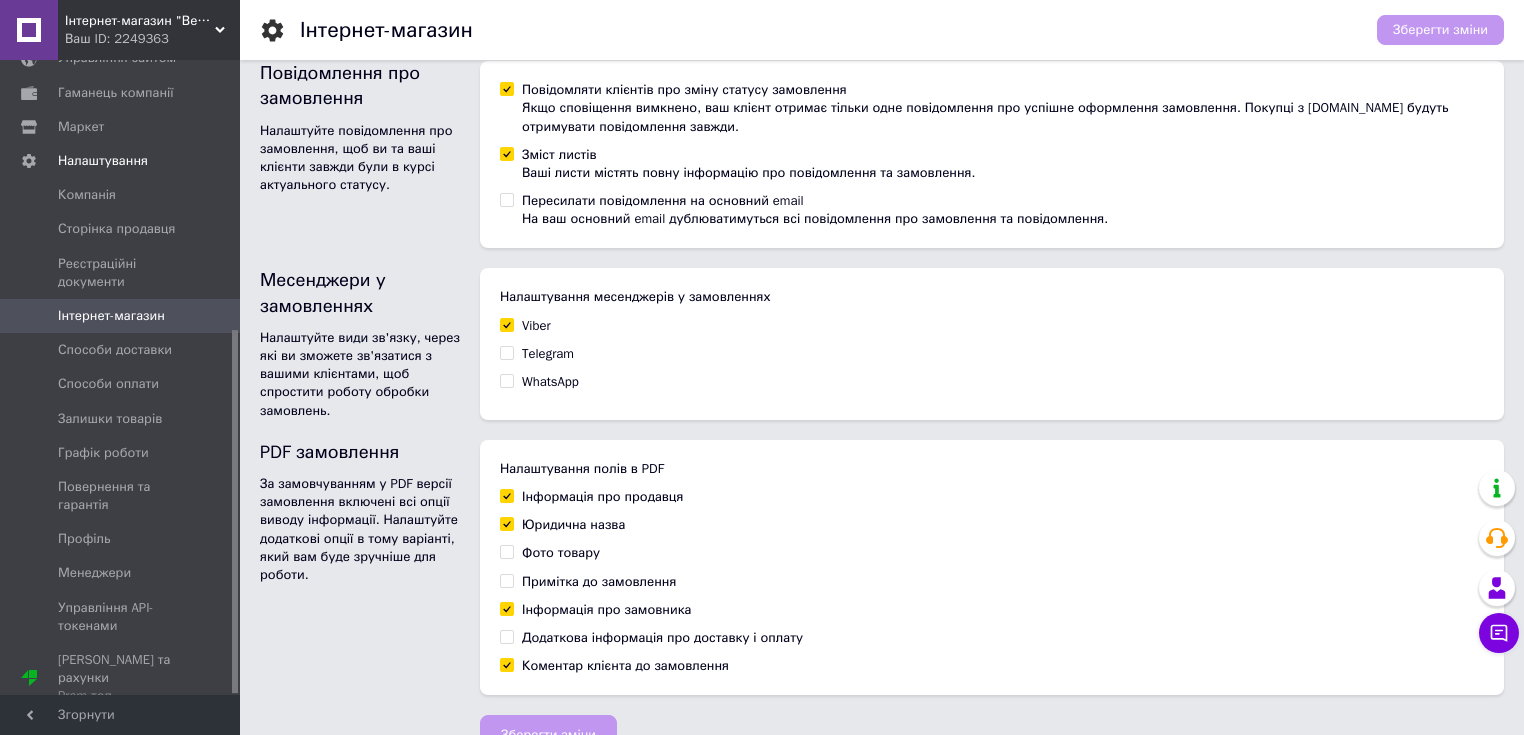 scroll, scrollTop: 1157, scrollLeft: 0, axis: vertical 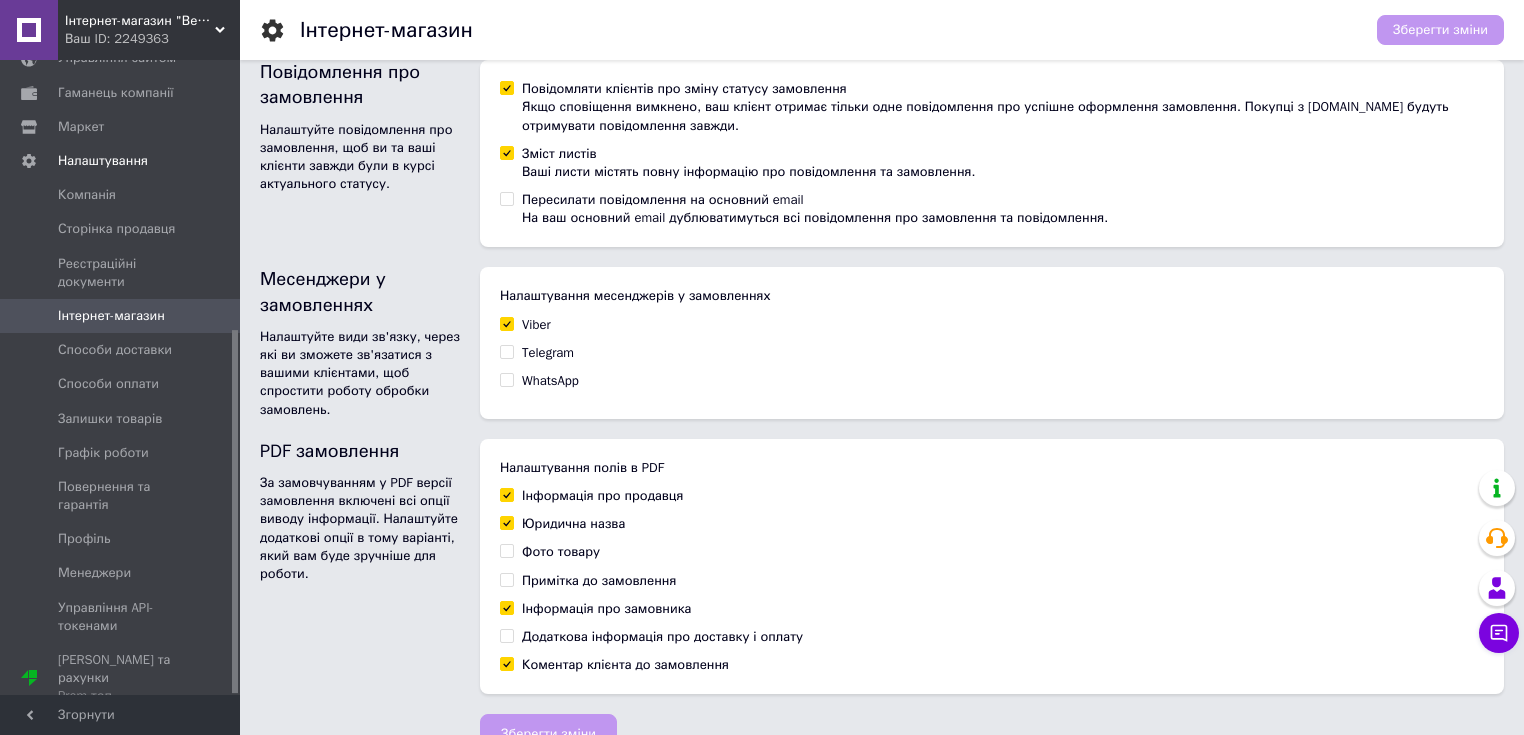 click on "Telegram" at bounding box center [506, 351] 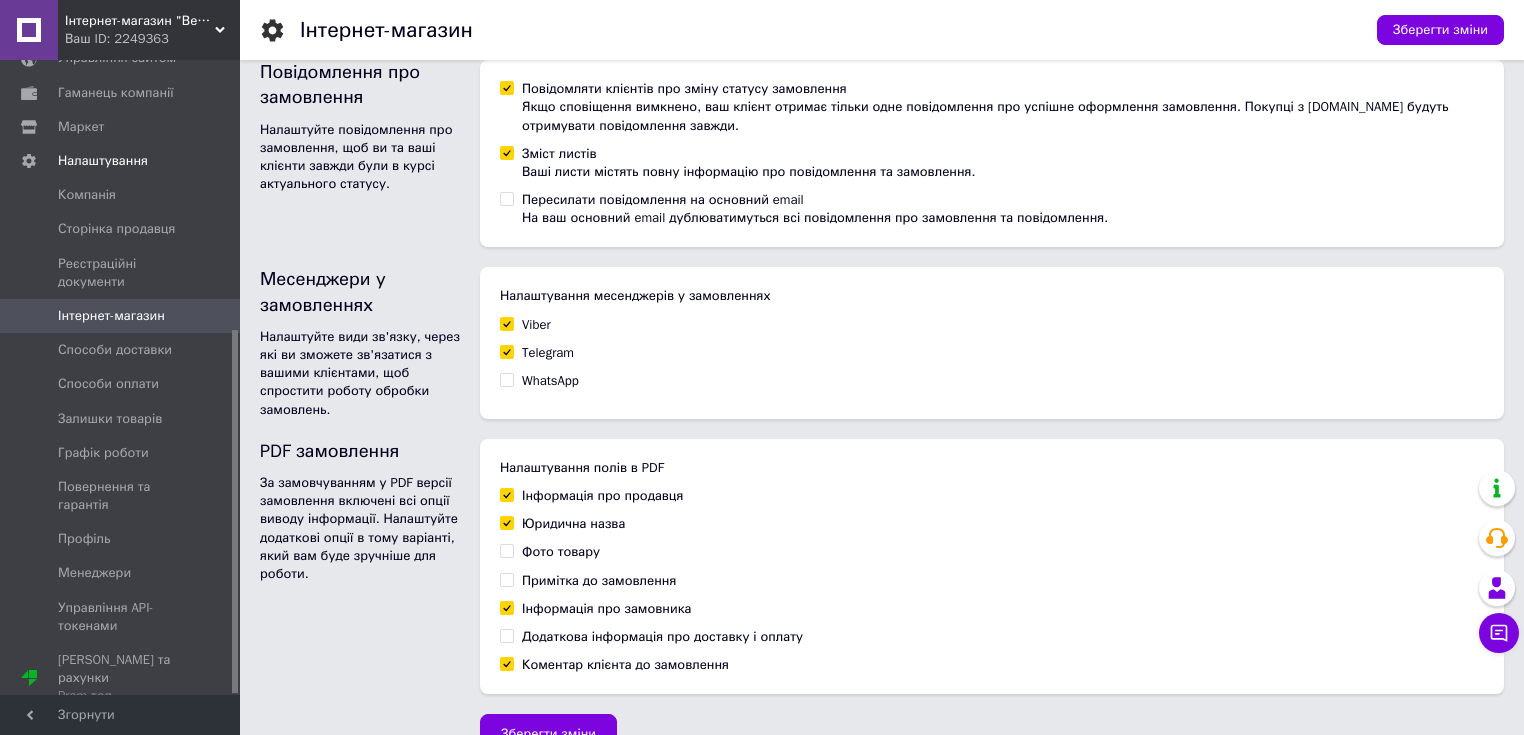 click on "Telegram" at bounding box center (506, 351) 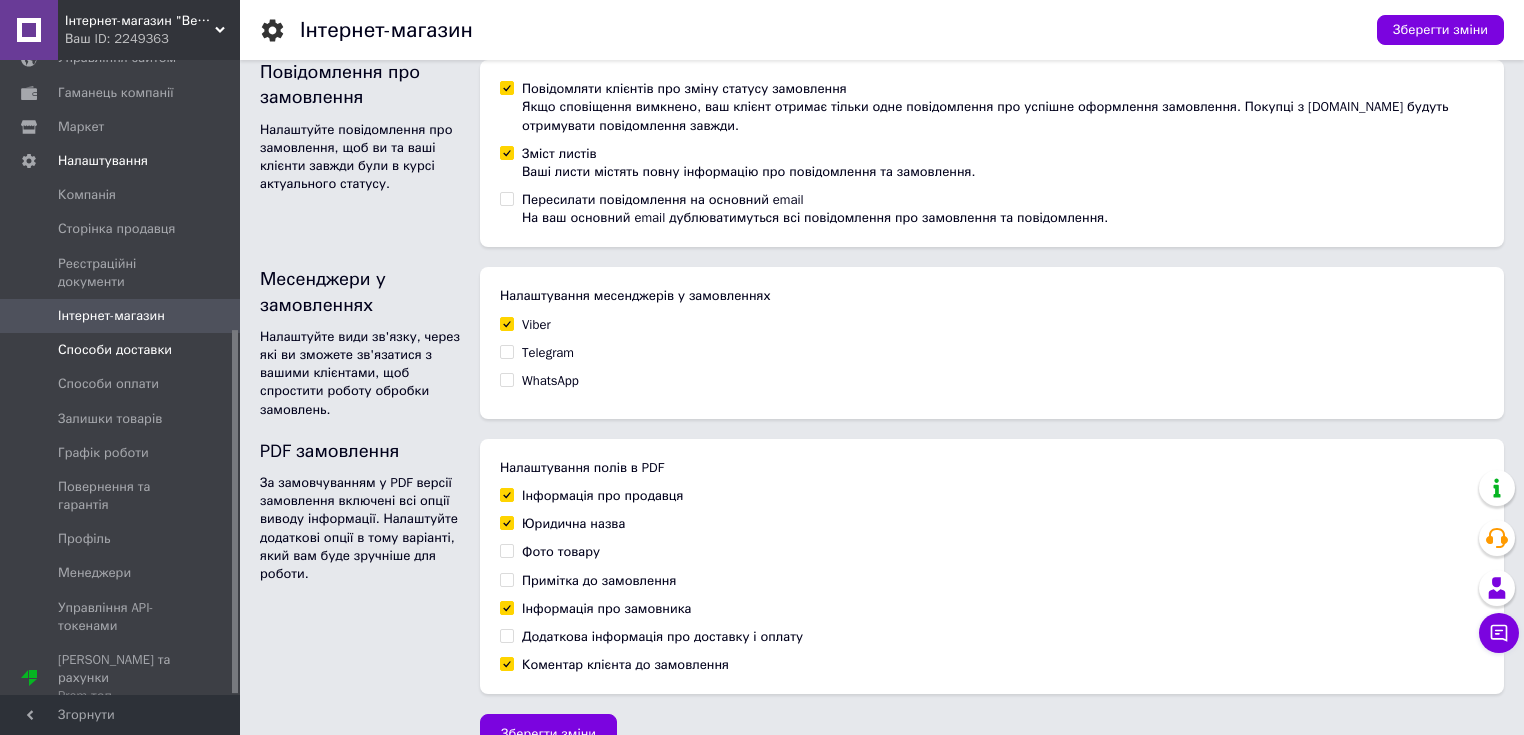 click on "Способи доставки" at bounding box center (115, 350) 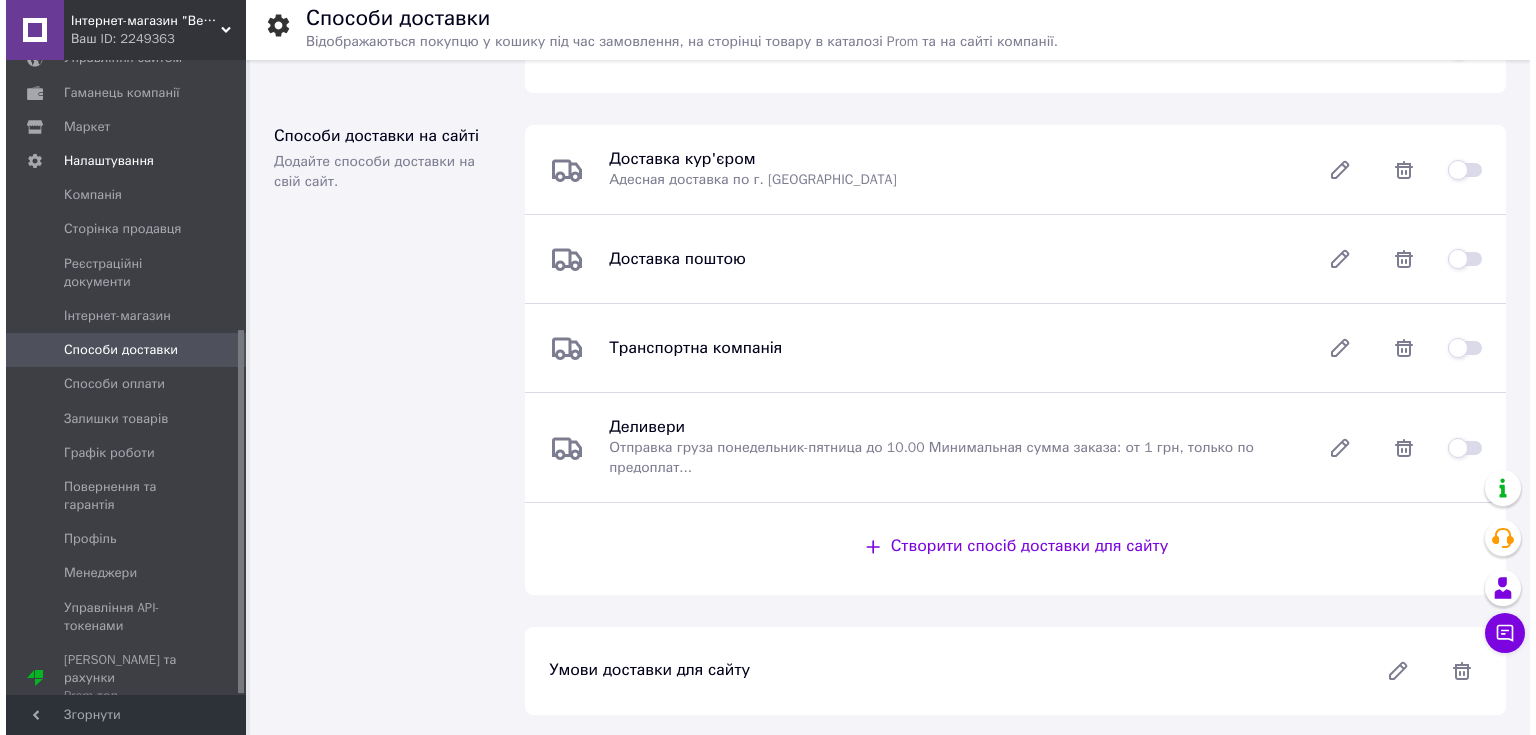 scroll, scrollTop: 940, scrollLeft: 0, axis: vertical 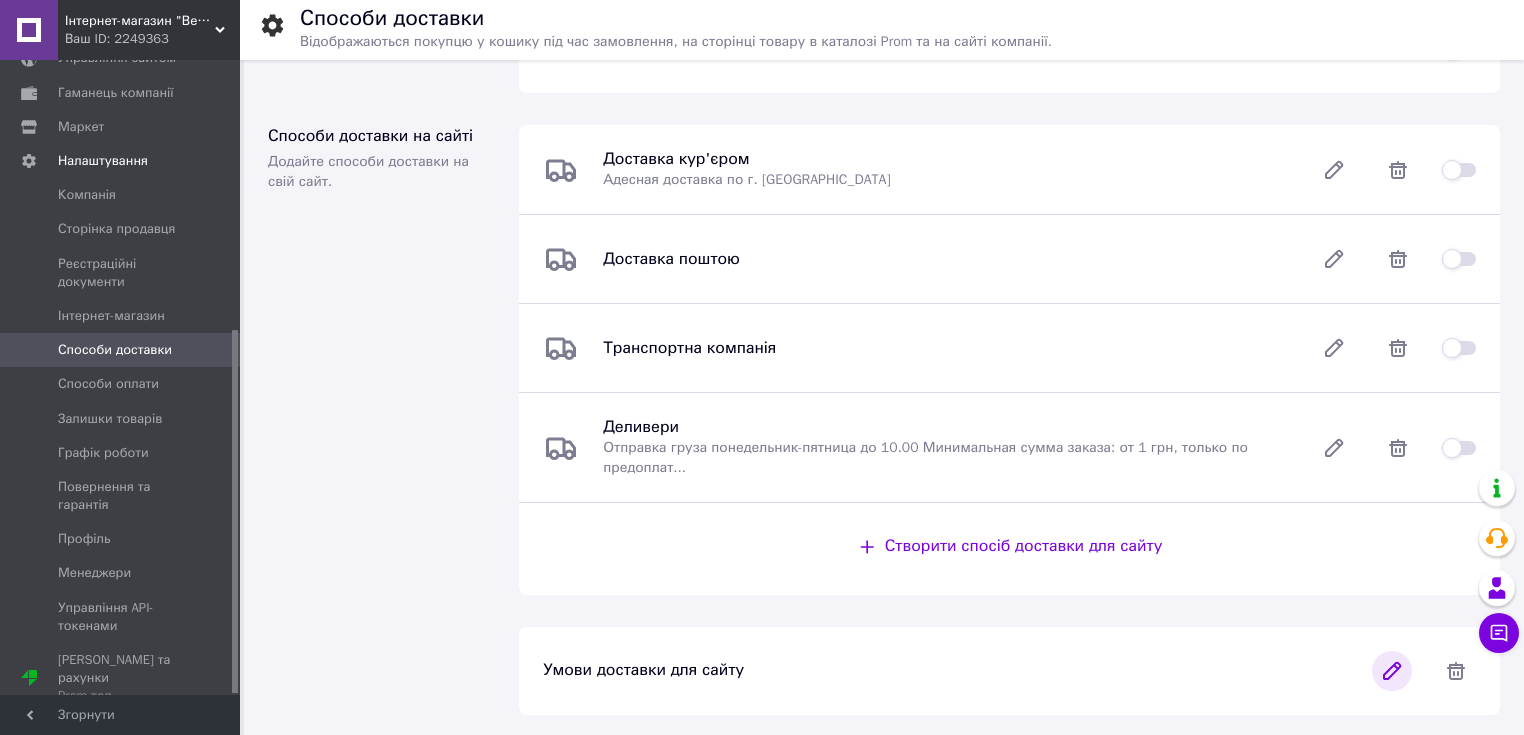 click 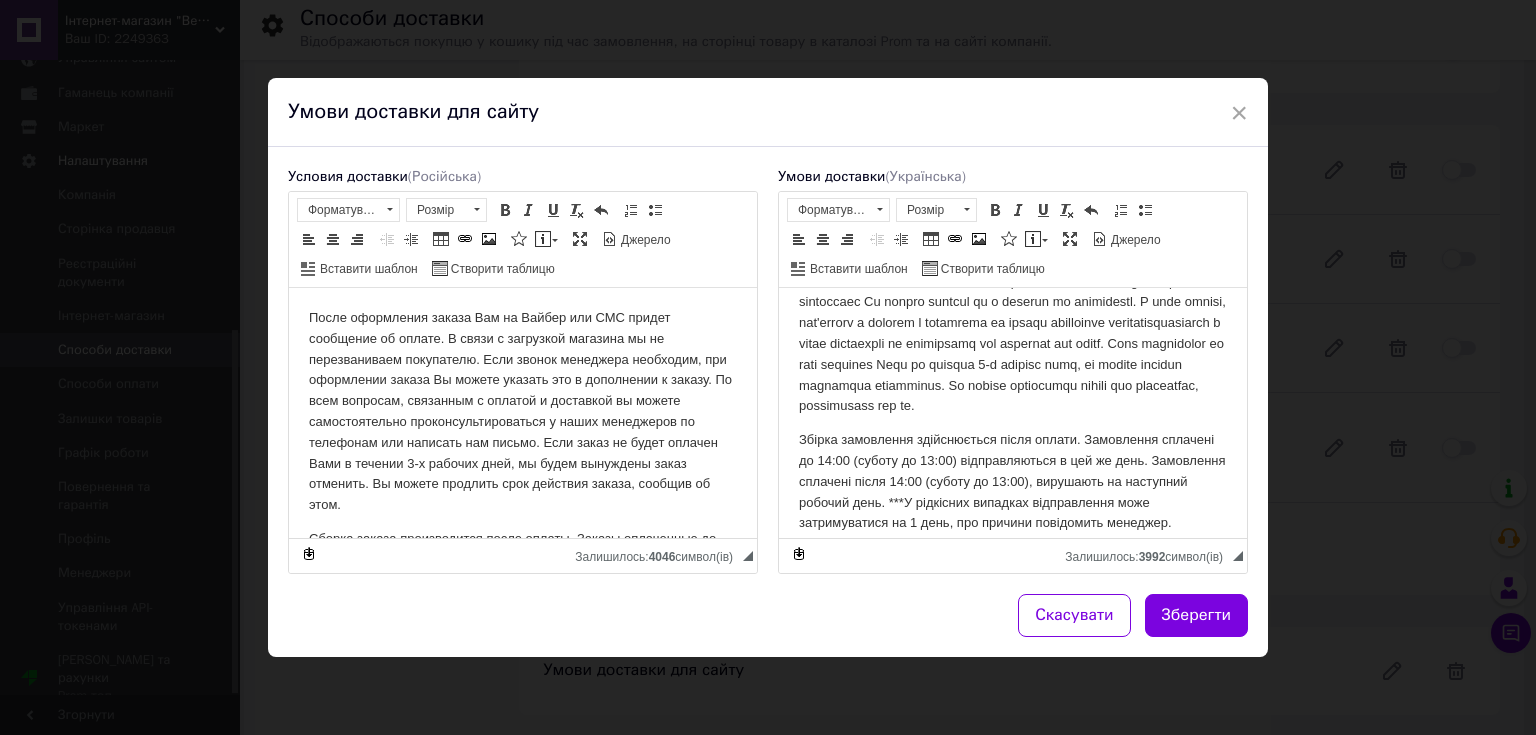 scroll, scrollTop: 80, scrollLeft: 0, axis: vertical 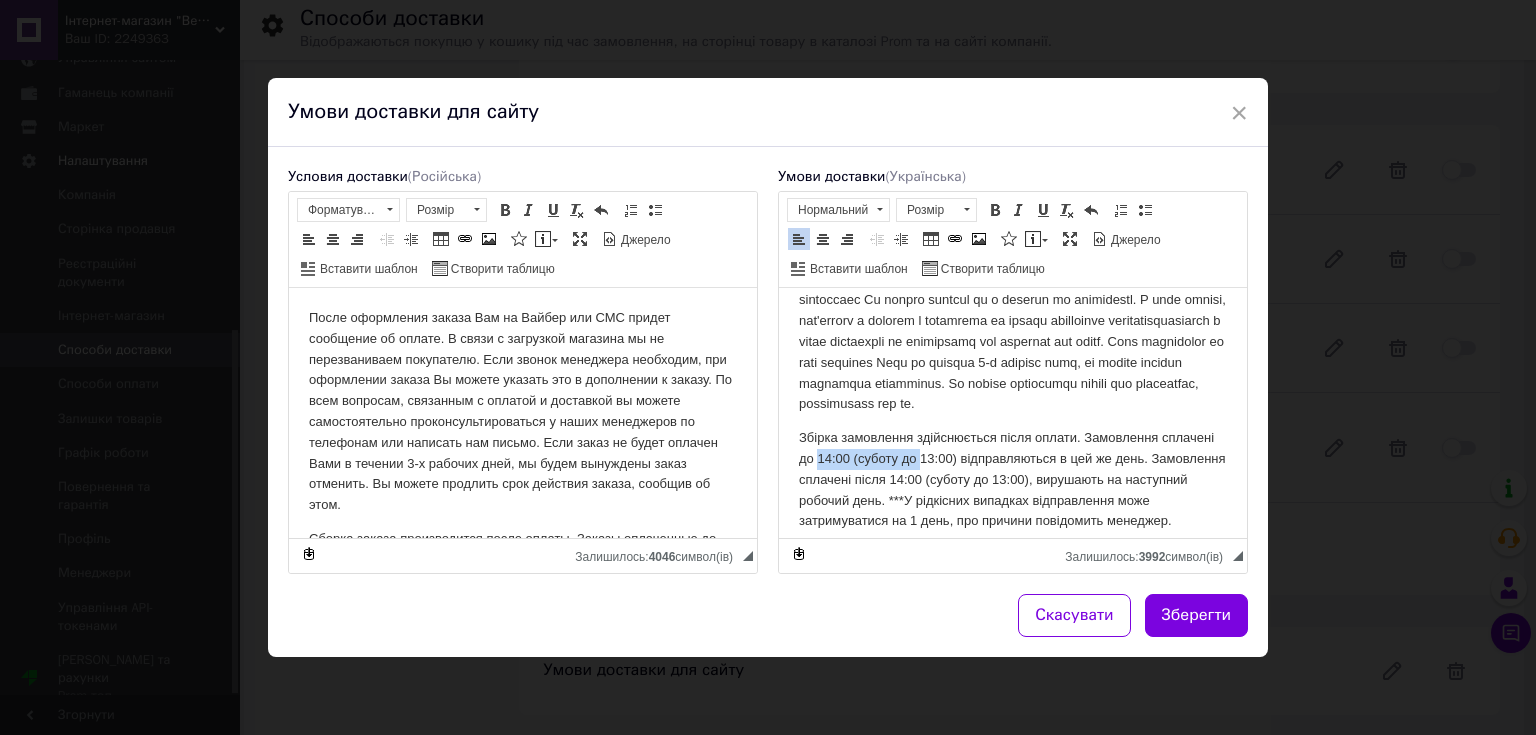 drag, startPoint x: 922, startPoint y: 480, endPoint x: 817, endPoint y: 479, distance: 105.00476 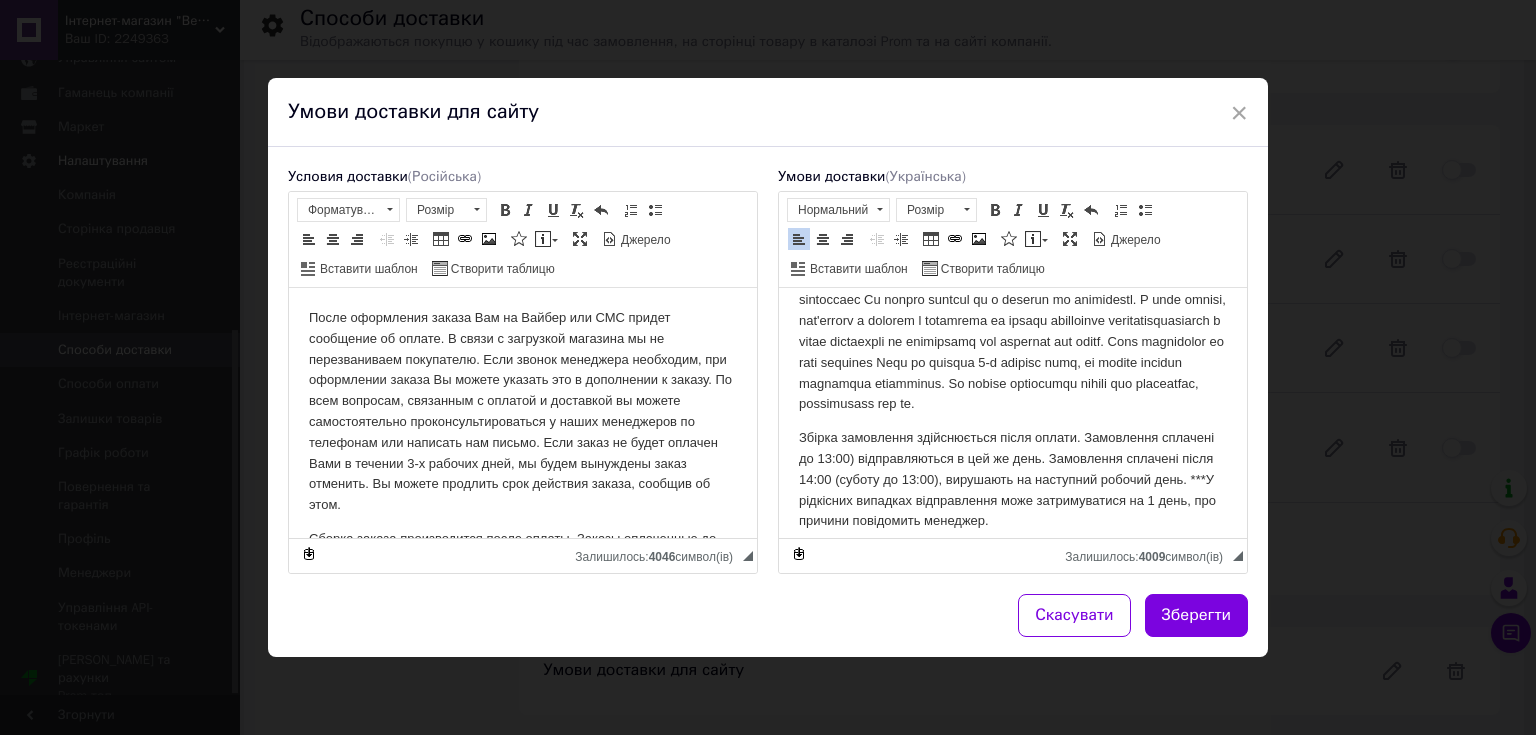 drag, startPoint x: 854, startPoint y: 479, endPoint x: 1660, endPoint y: 846, distance: 885.6213 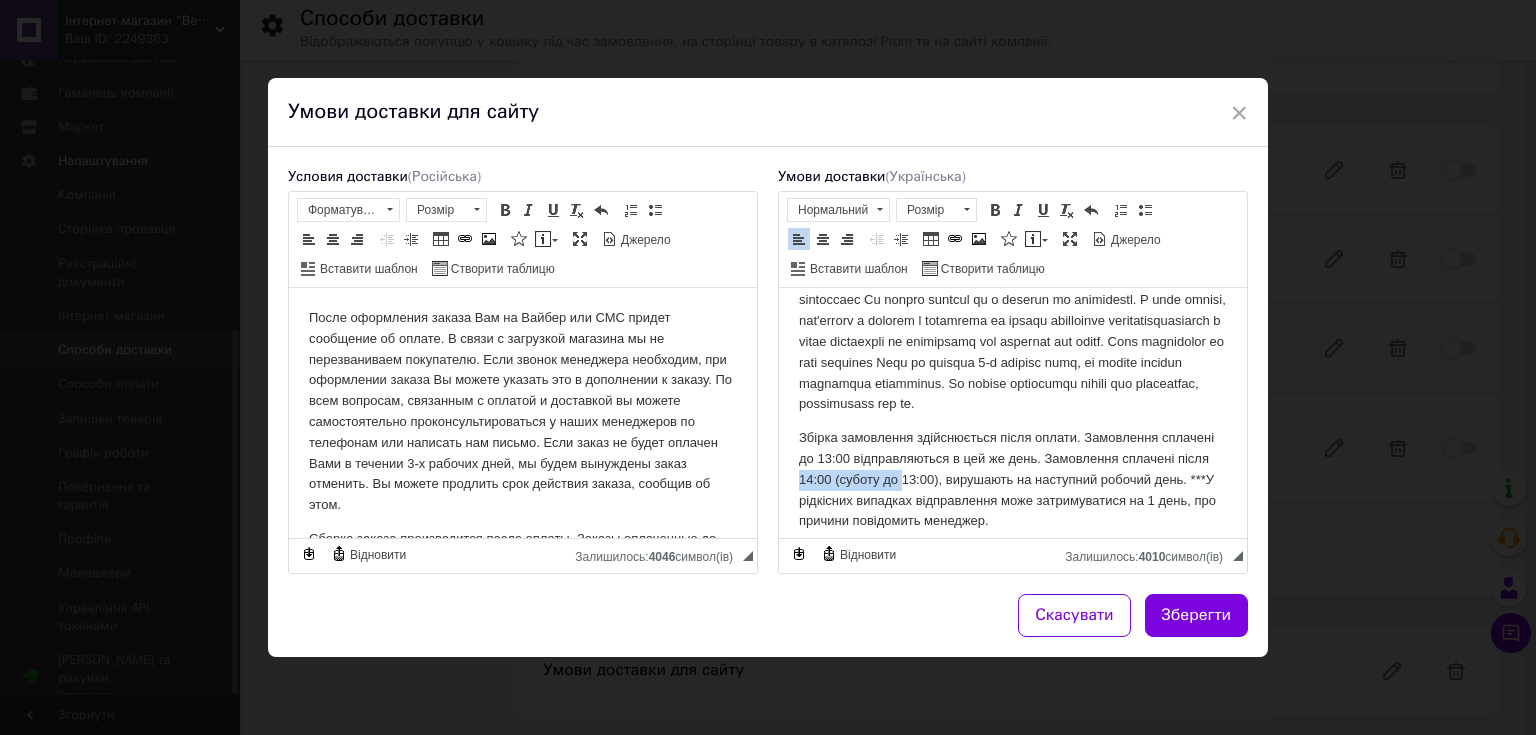 drag, startPoint x: 904, startPoint y: 499, endPoint x: 802, endPoint y: 499, distance: 102 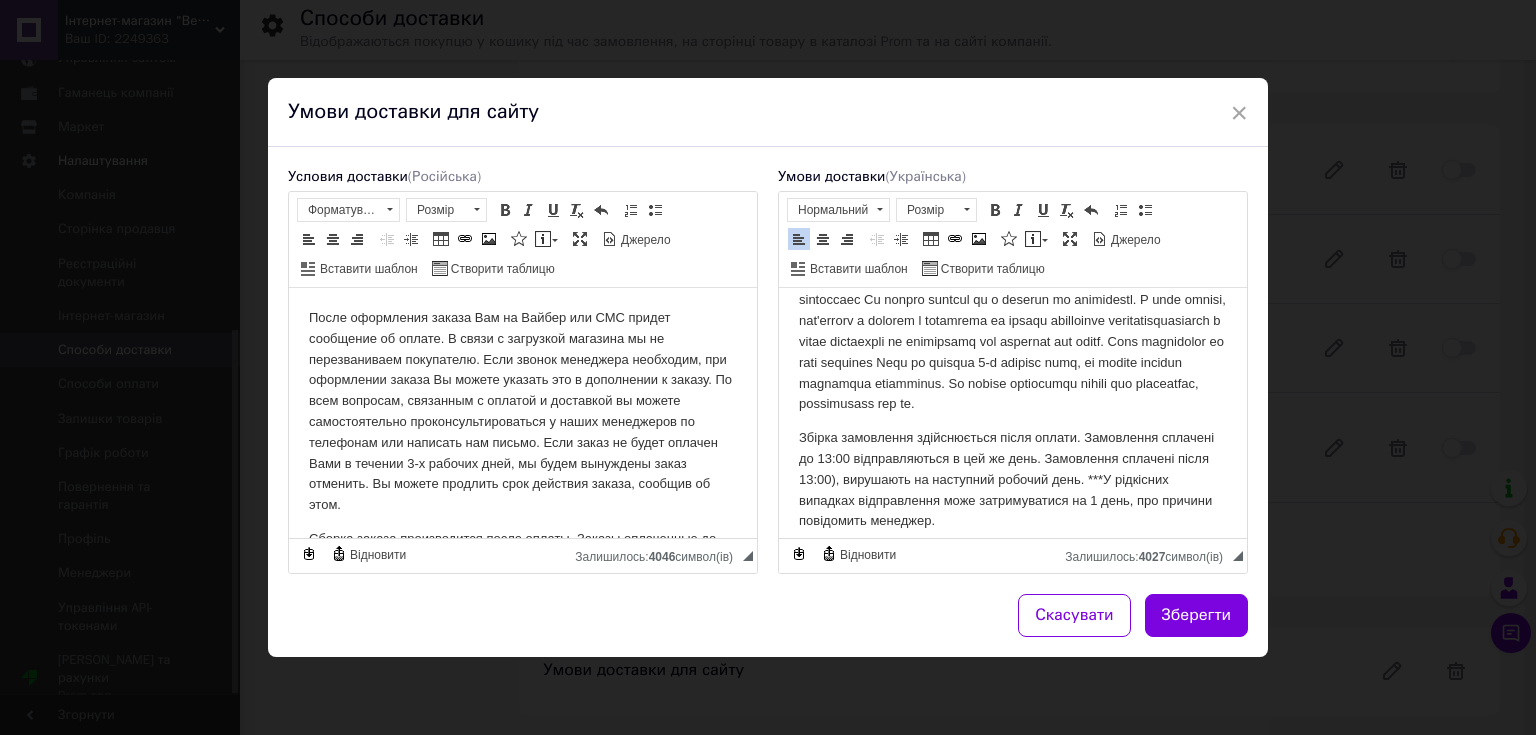 click on "Збірка замовлення здійснюється після оплати. Замовлення сплачені до 13:00 відправляються в цей же день. Замовлення сплачені після 13:00), вирушають на наступний робочий день. ***У рідкісних випадках відправлення може затримуватися на 1 день, про причини повідомить менеджер." at bounding box center (1013, 480) 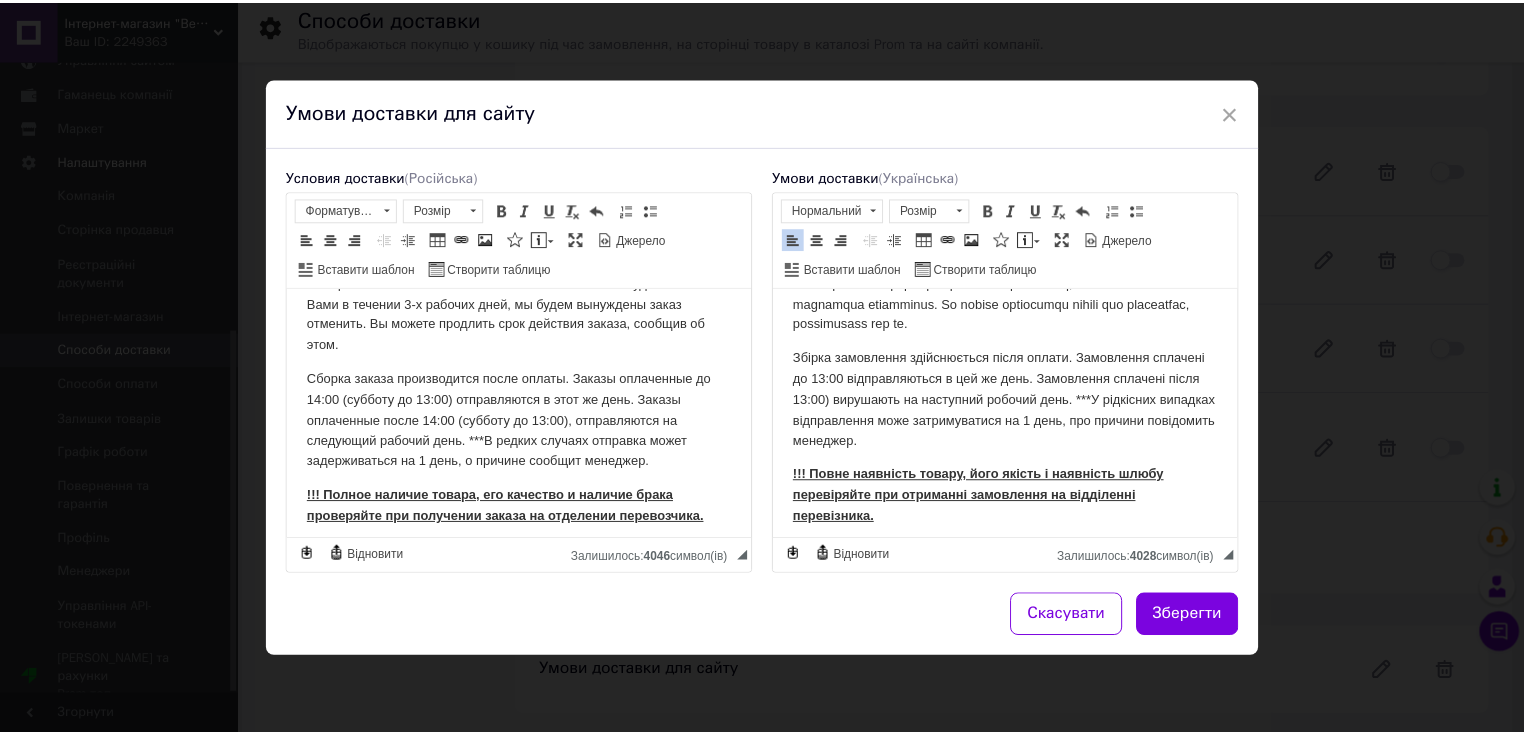 scroll, scrollTop: 203, scrollLeft: 0, axis: vertical 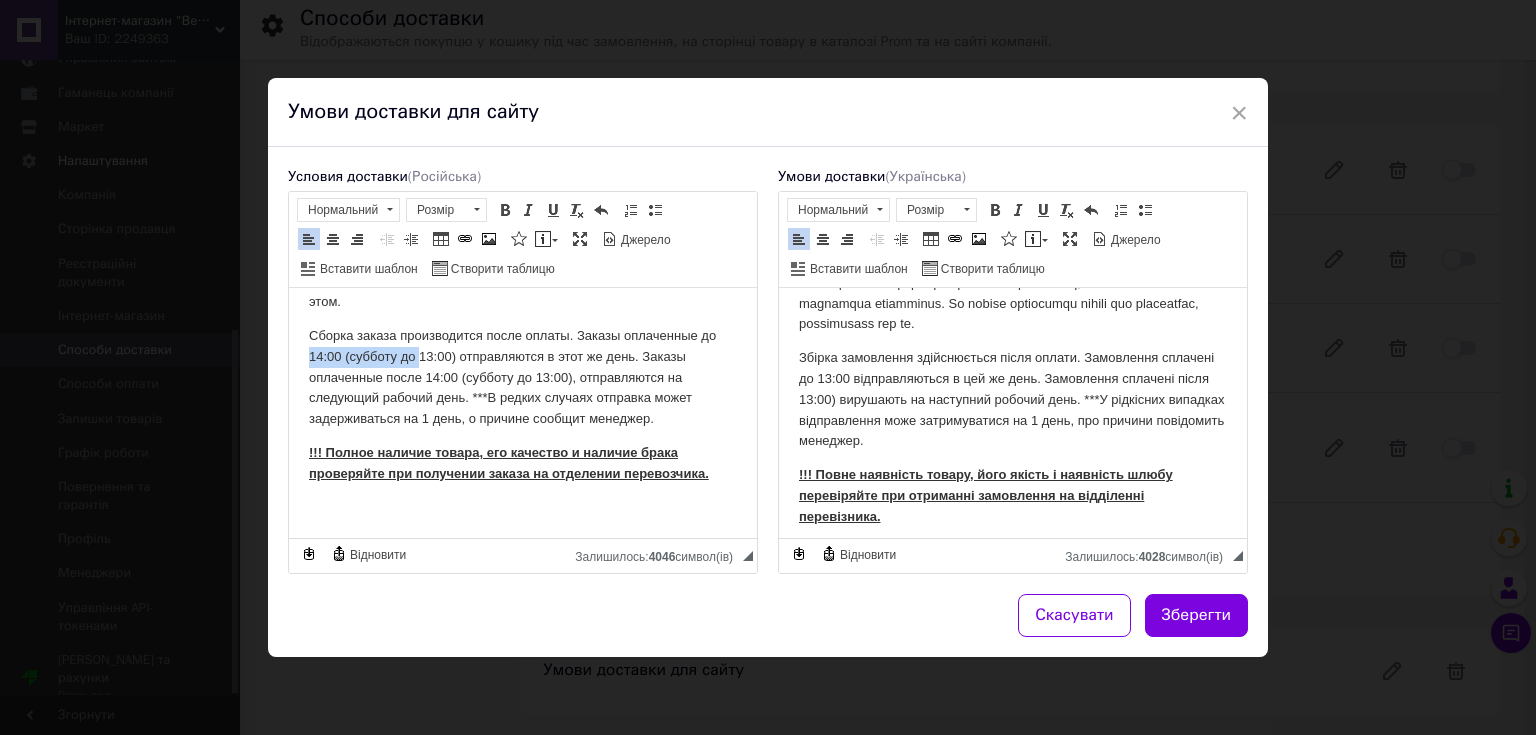 drag, startPoint x: 421, startPoint y: 358, endPoint x: 311, endPoint y: 355, distance: 110.0409 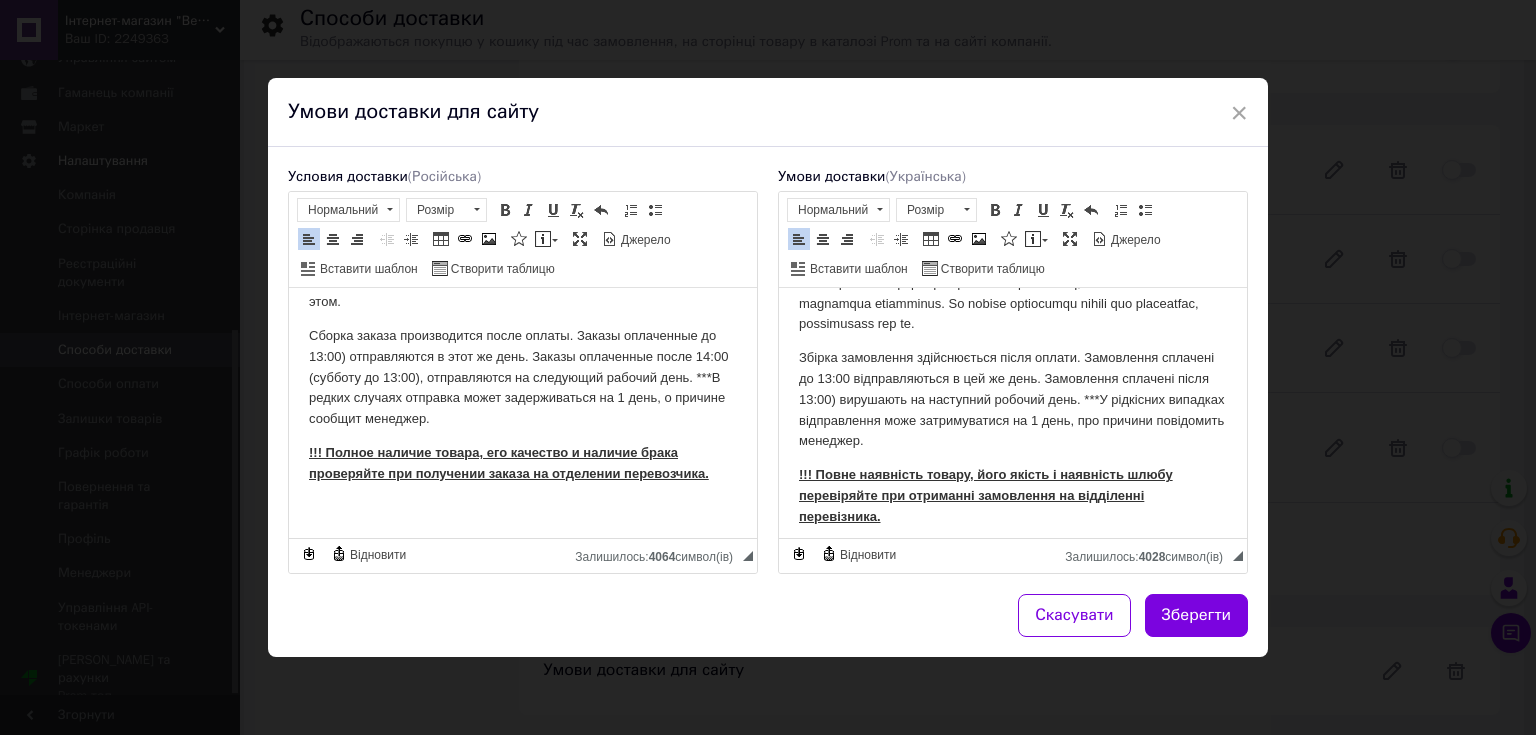 click on "Сборка заказа производится после оплаты. Заказы оплаченные до 13:00) отправляются в этот же день. Заказы оплаченные после 14:00 (субботу до 13:00), отправляются на следующий рабочий день. ***В редких случаях отправка может задерживаться на 1 день, о причине сообщит менеджер." at bounding box center (523, 378) 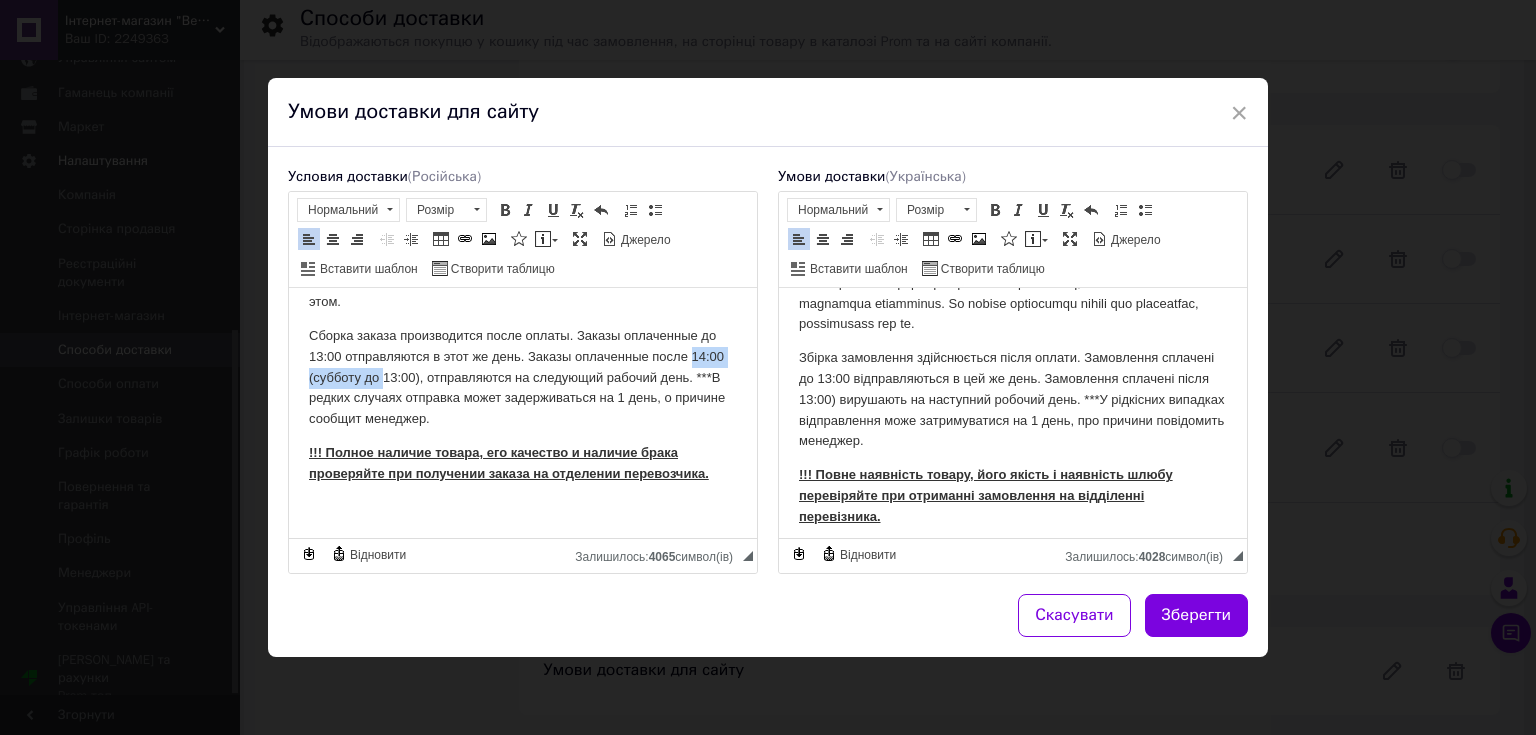 drag, startPoint x: 383, startPoint y: 379, endPoint x: 693, endPoint y: 367, distance: 310.23218 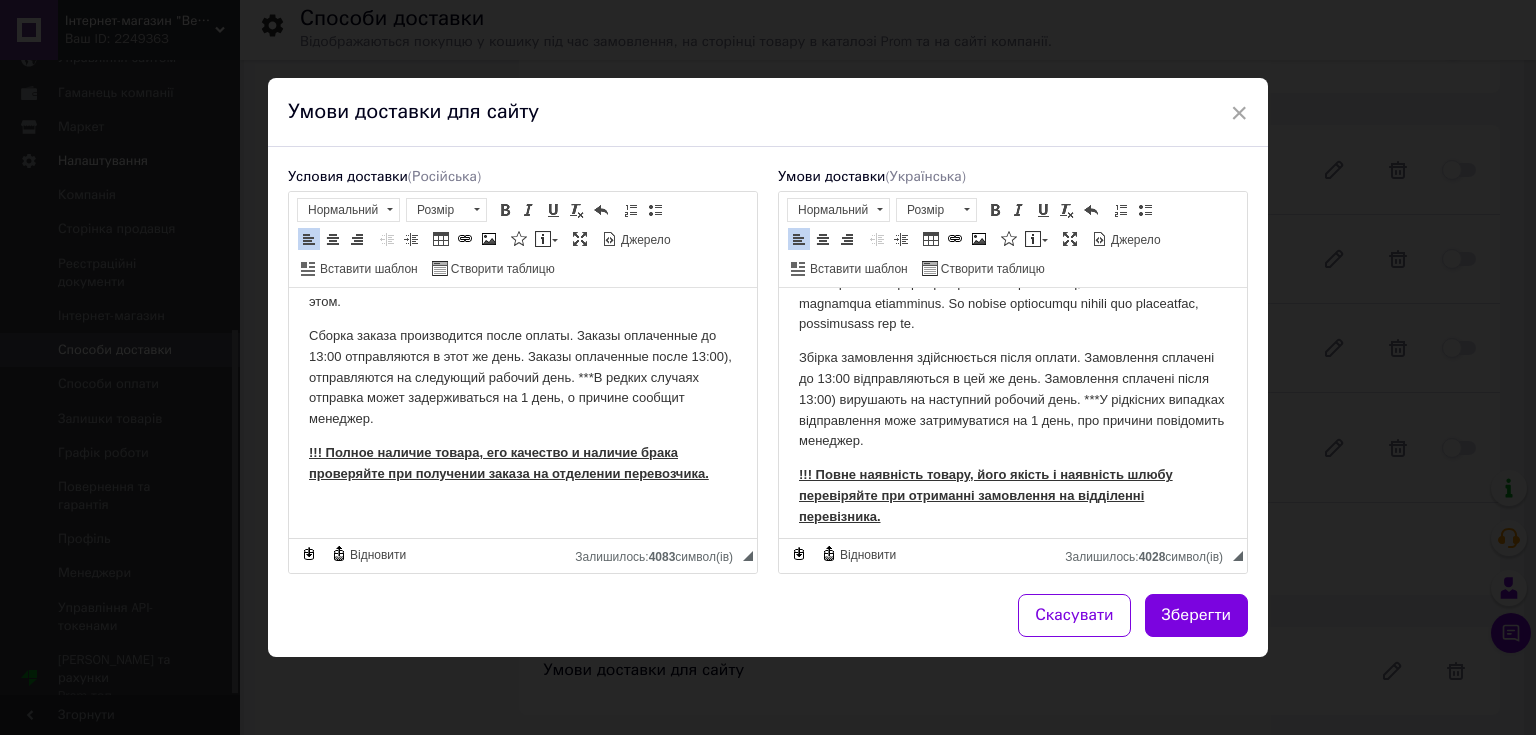 click on "Сборка заказа производится после оплаты. Заказы оплаченные до 13:00 отправляются в этот же день. Заказы оплаченные после 13:00), отправляются на следующий рабочий день. ***В редких случаях отправка может задерживаться на 1 день, о причине сообщит менеджер." at bounding box center [523, 378] 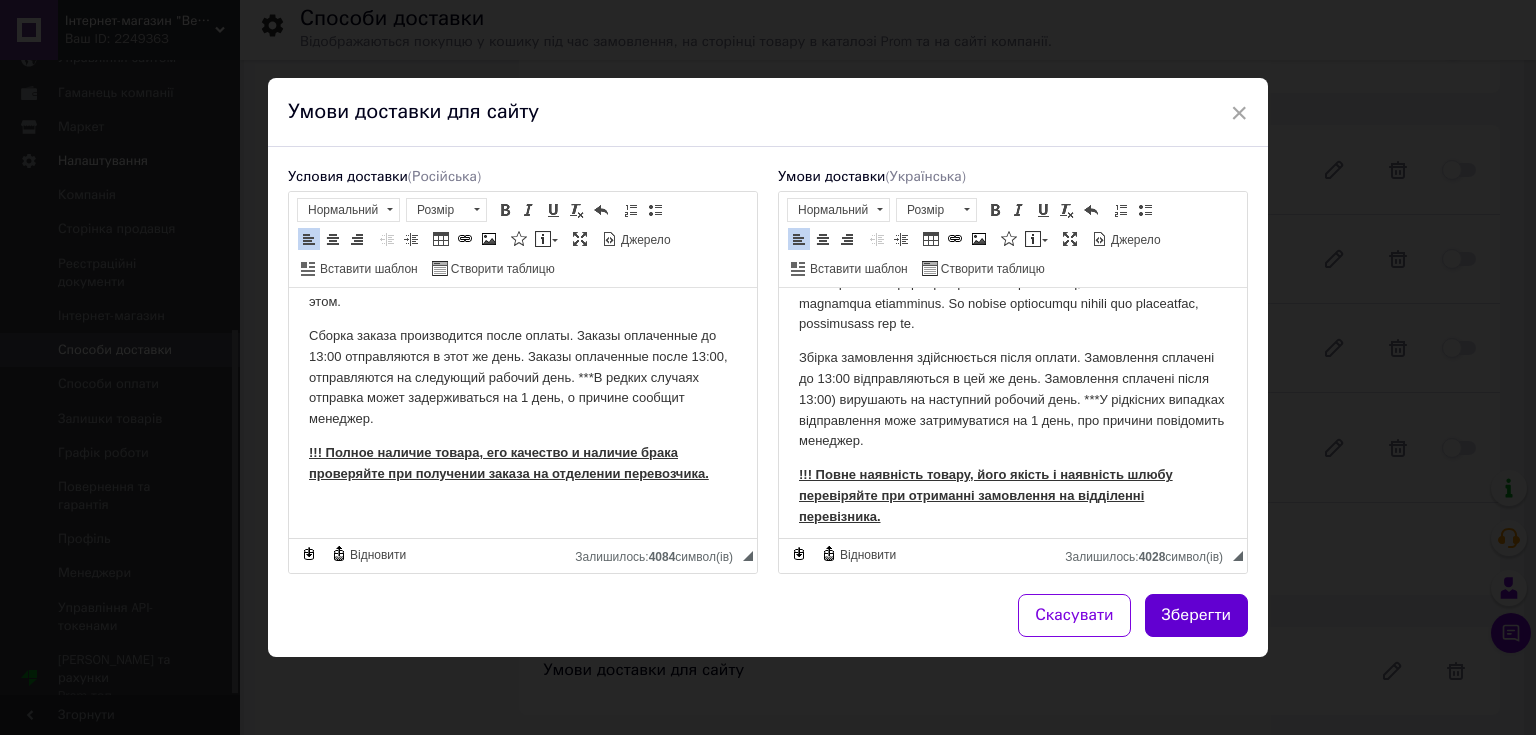 click on "Зберегти" at bounding box center (1197, 615) 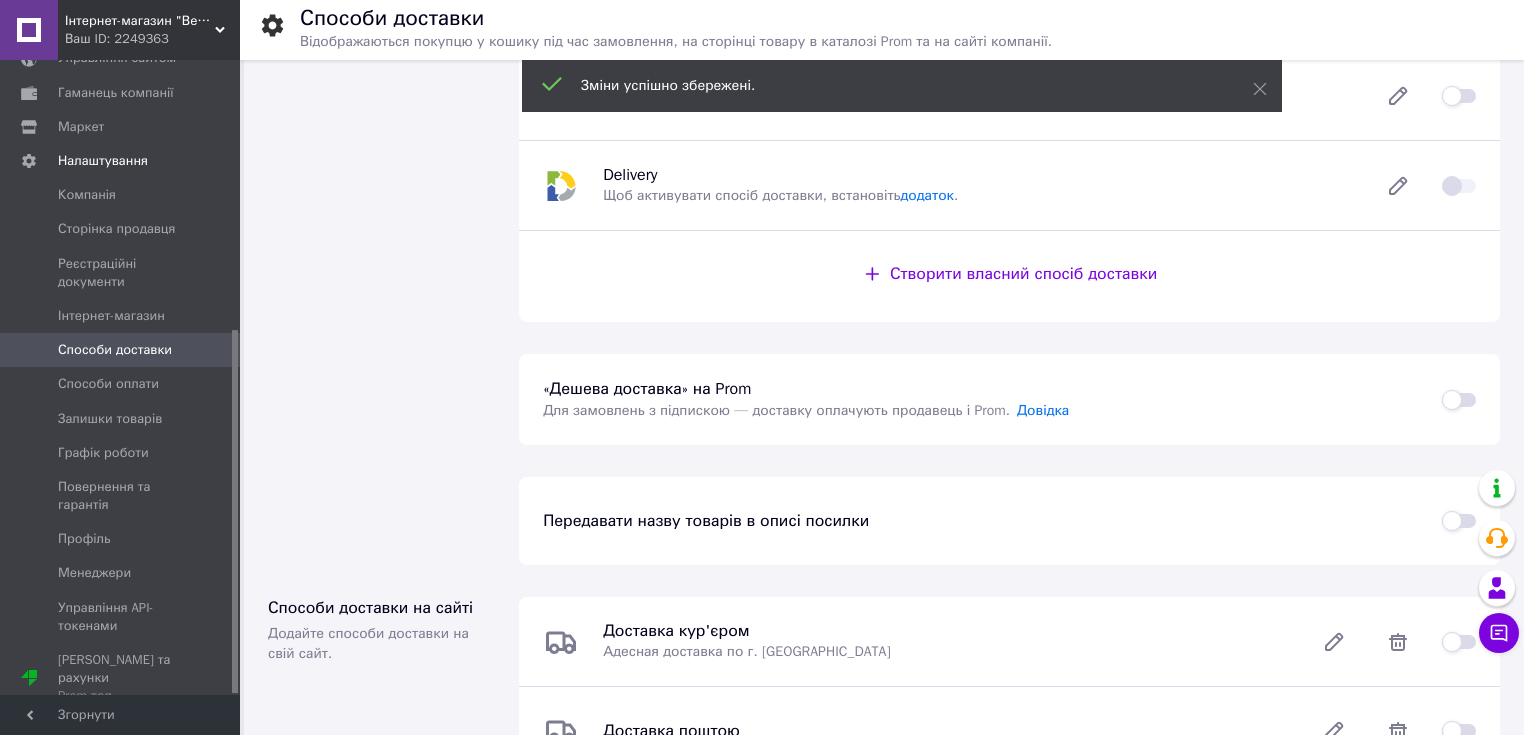 scroll, scrollTop: 0, scrollLeft: 0, axis: both 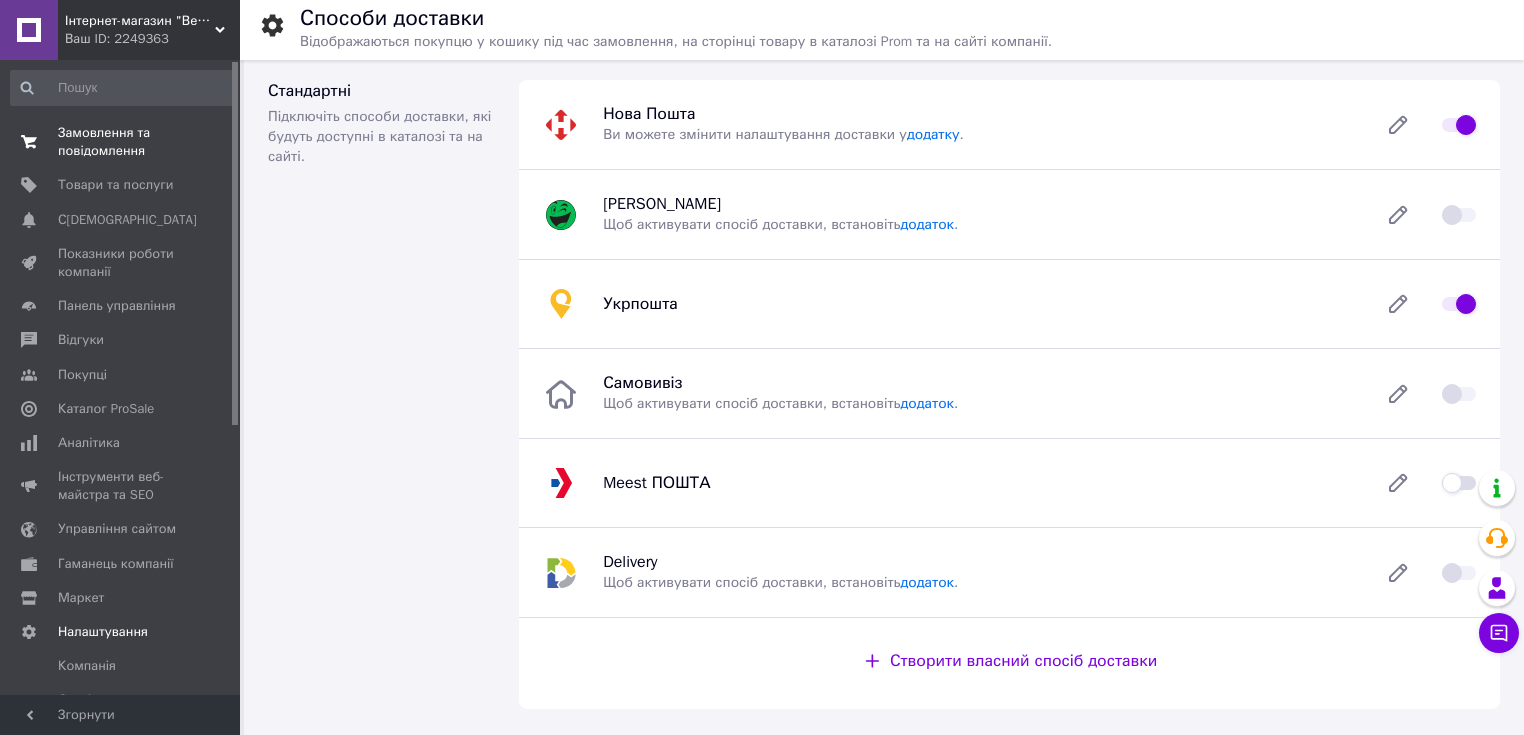 click on "Замовлення та повідомлення" at bounding box center [121, 142] 